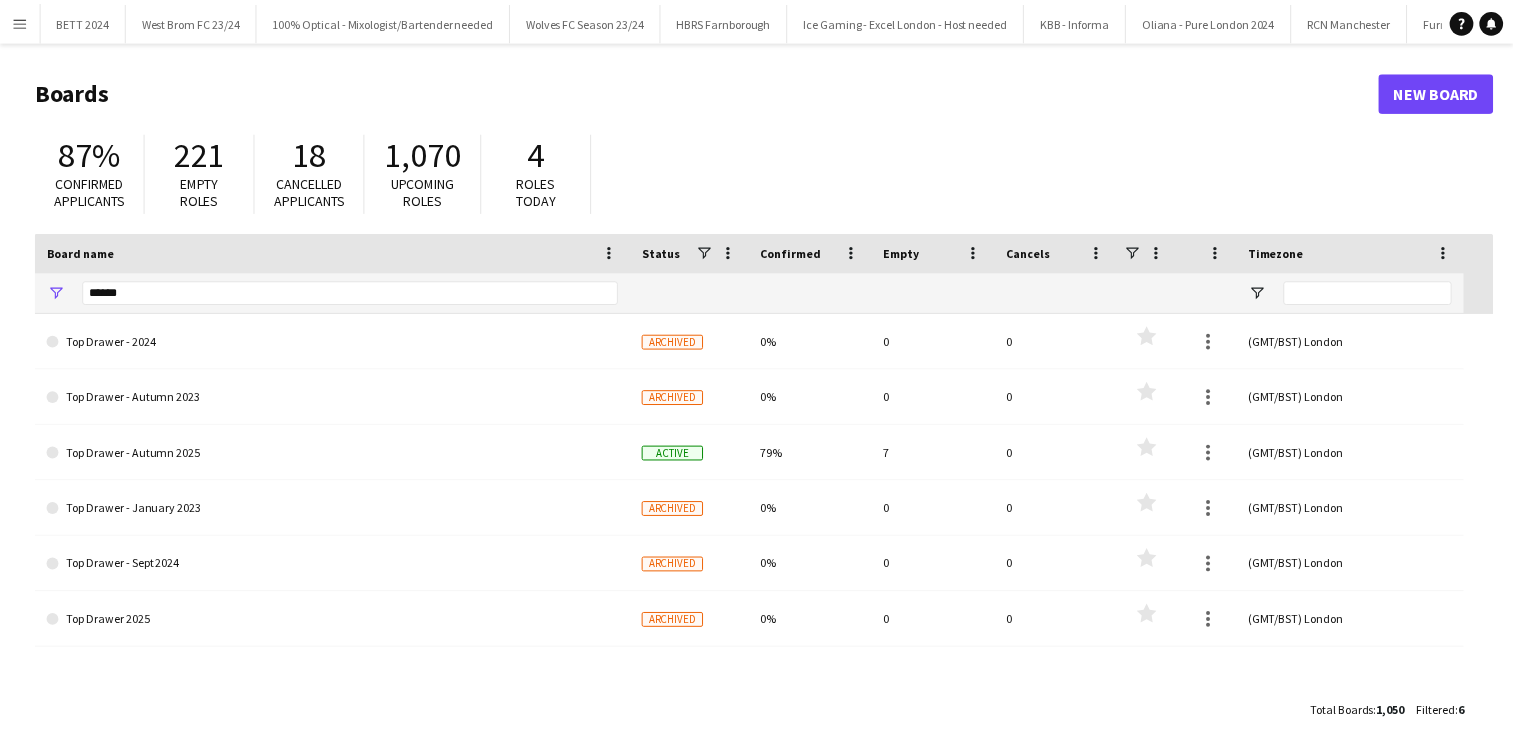 scroll, scrollTop: 0, scrollLeft: 0, axis: both 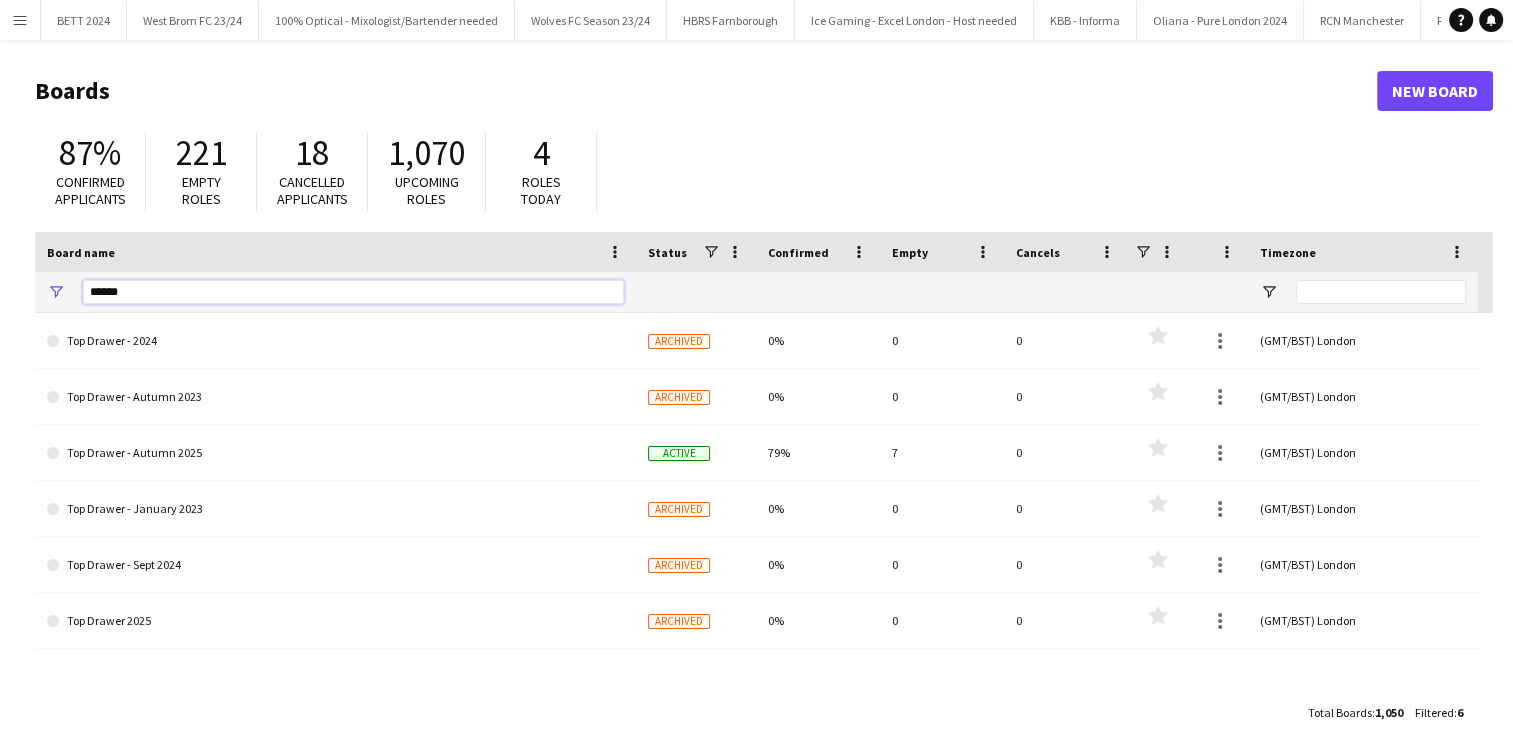 drag, startPoint x: 136, startPoint y: 296, endPoint x: 64, endPoint y: 298, distance: 72.02777 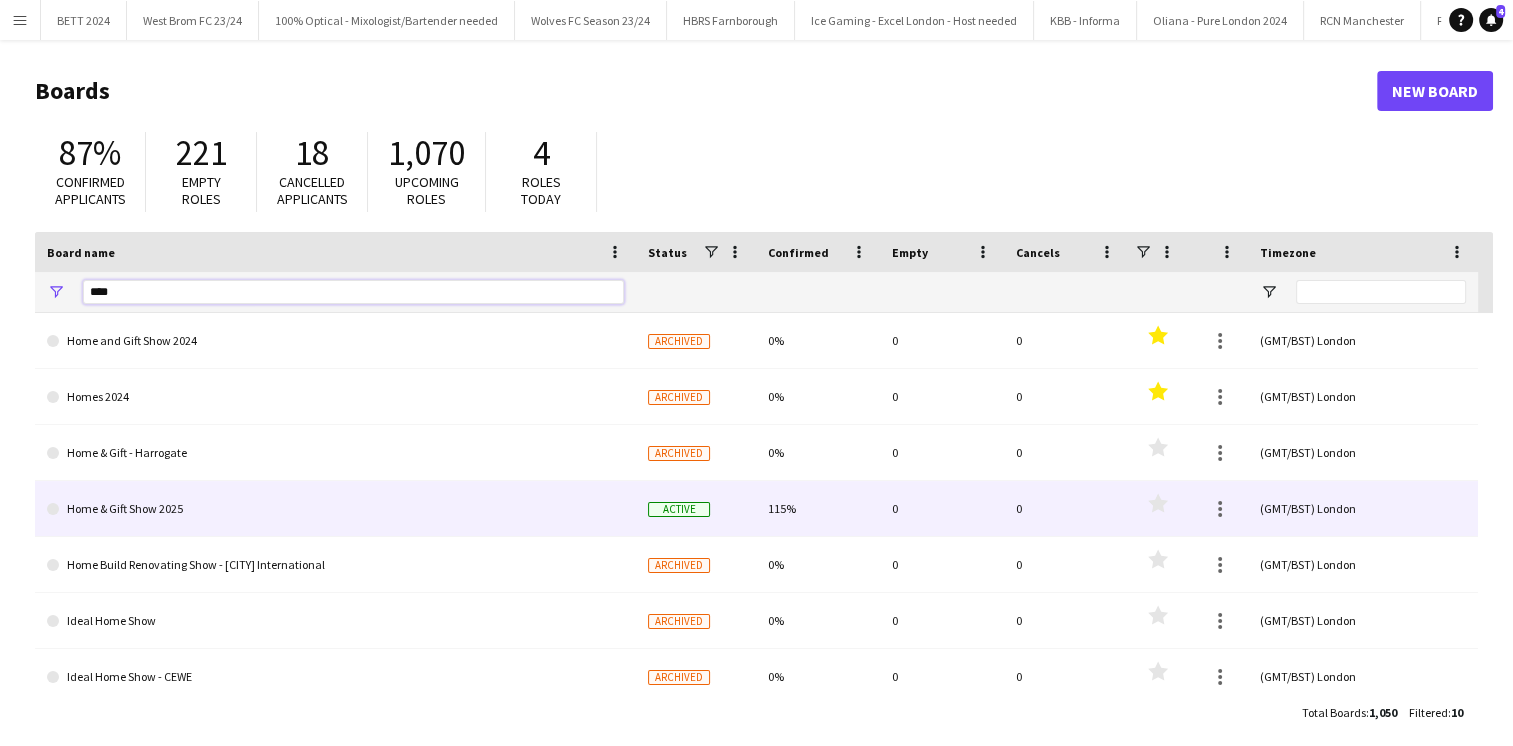 type on "****" 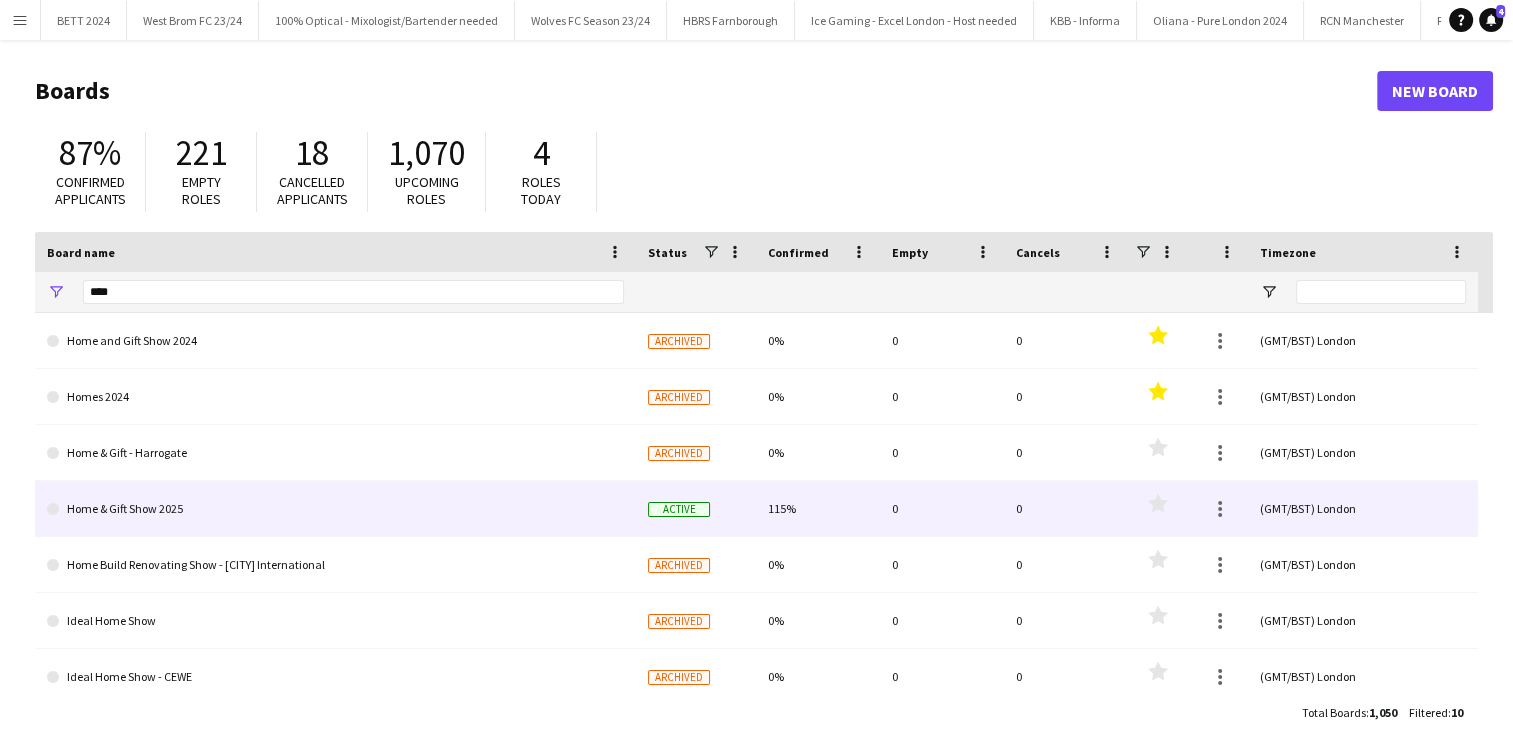 click on "Home & Gift Show 2025" 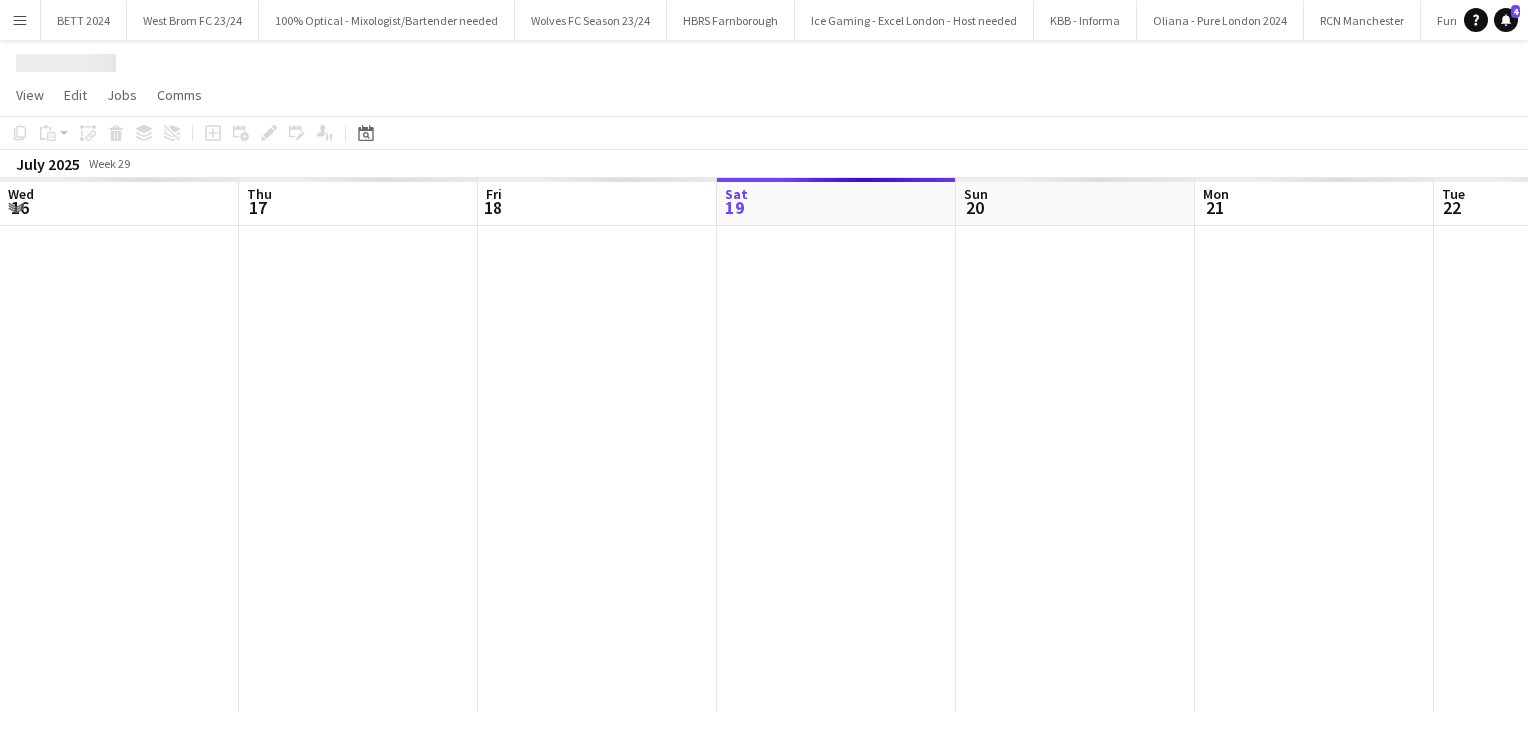 scroll, scrollTop: 0, scrollLeft: 478, axis: horizontal 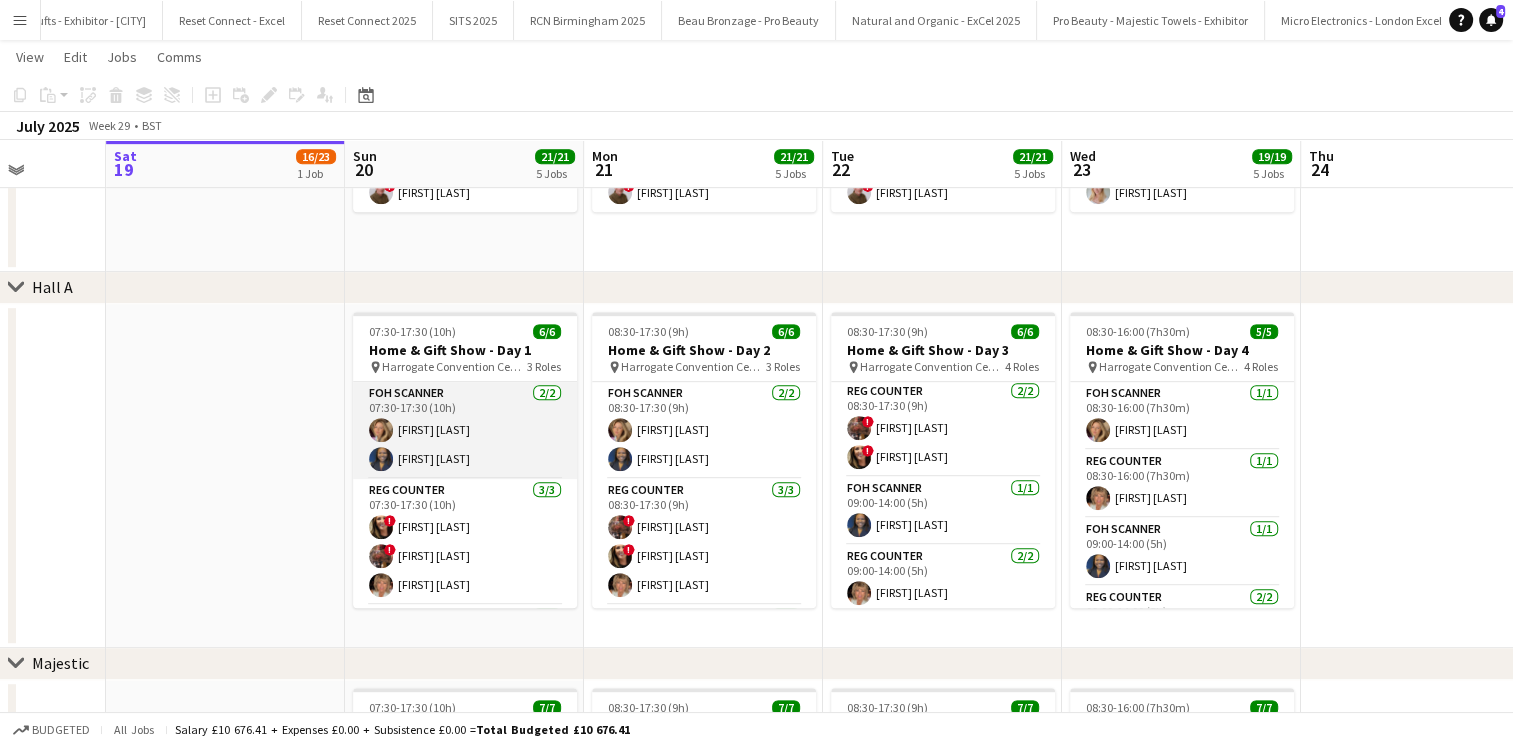 click on "FOH Scanner   2/2   07:30-17:30 (10h)
Ella Hall Delta Wright" at bounding box center [465, 430] 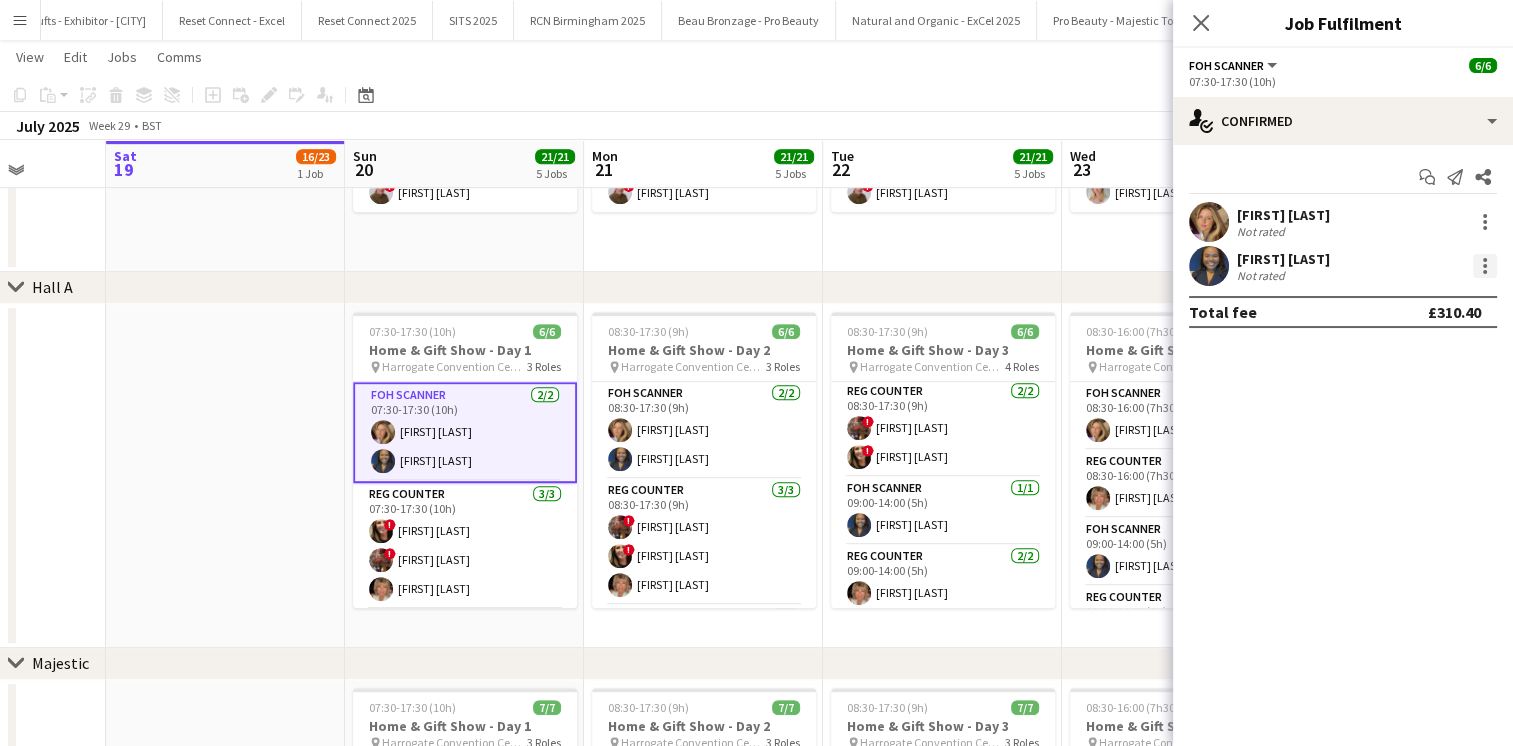 click at bounding box center [1485, 266] 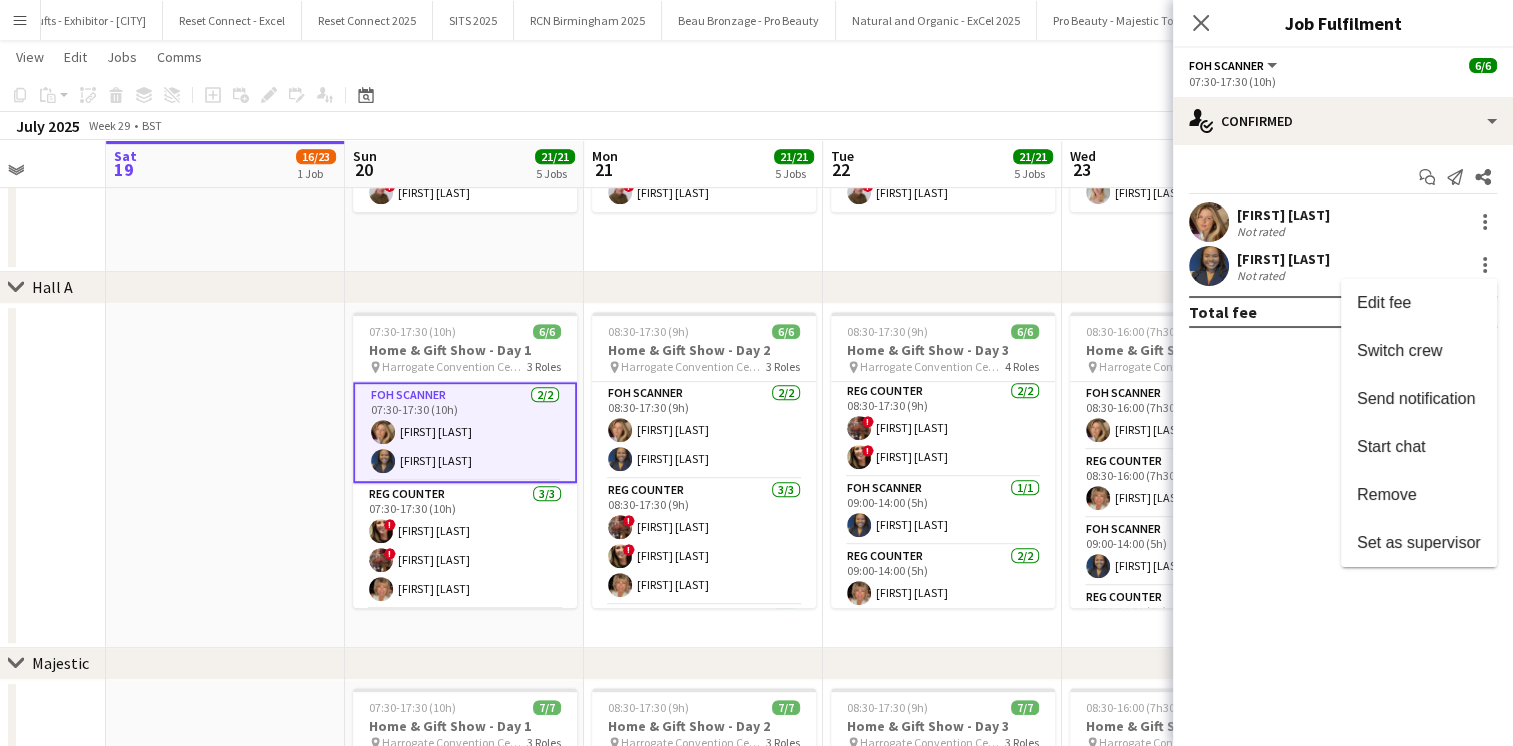 click on "Remove" at bounding box center [1387, 494] 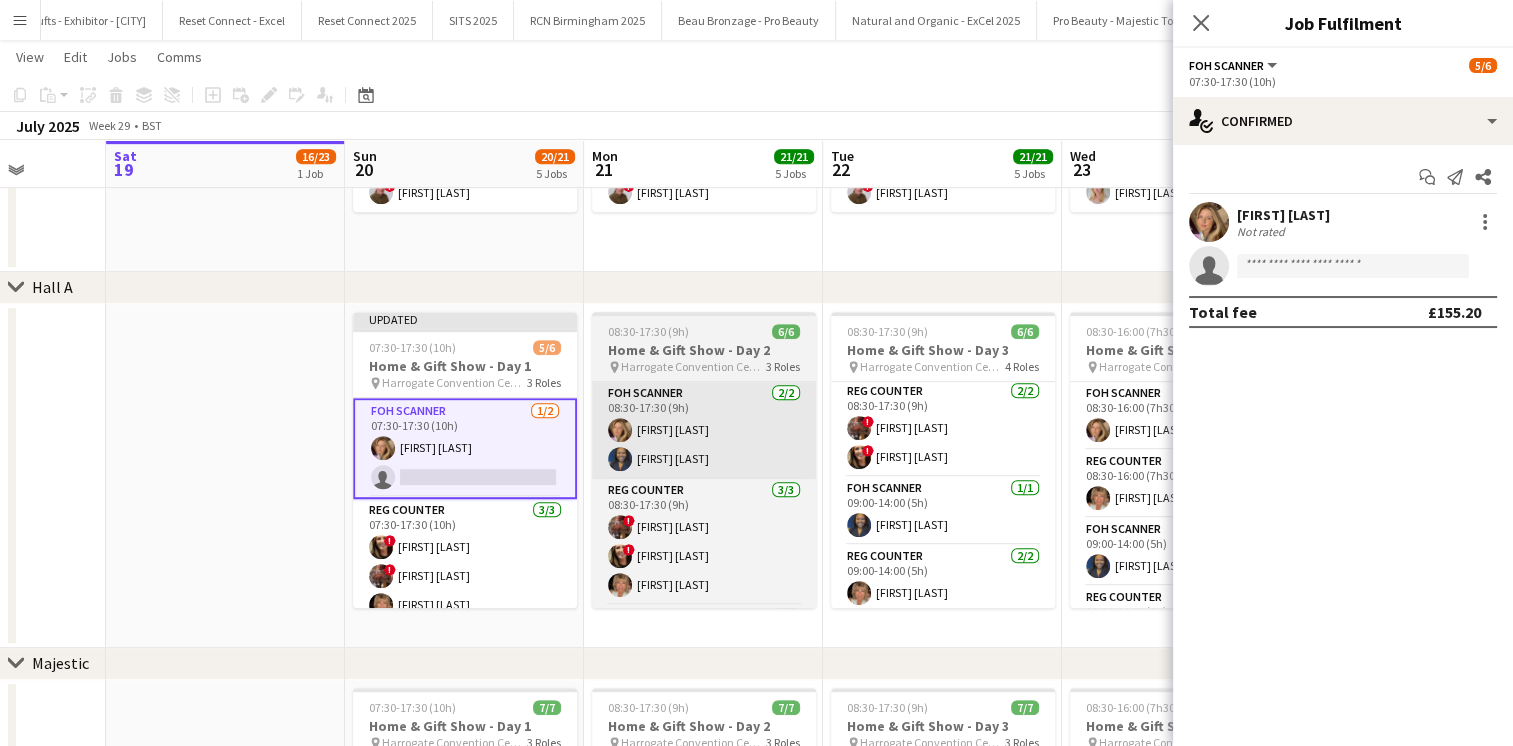 click on "FOH Scanner   2/2   08:30-17:30 (9h)
Ella Hall Delta Wright" at bounding box center [704, 430] 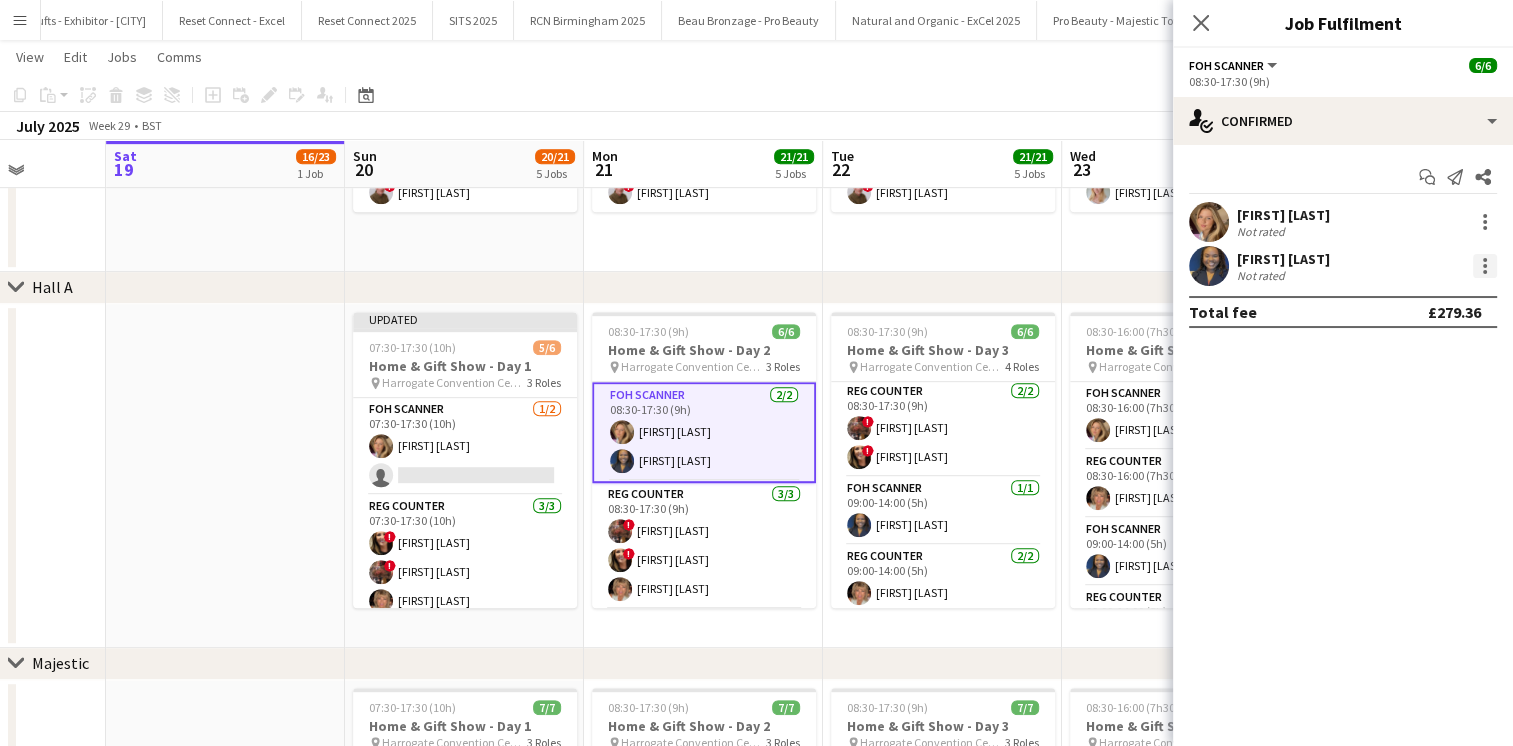 click at bounding box center [1485, 266] 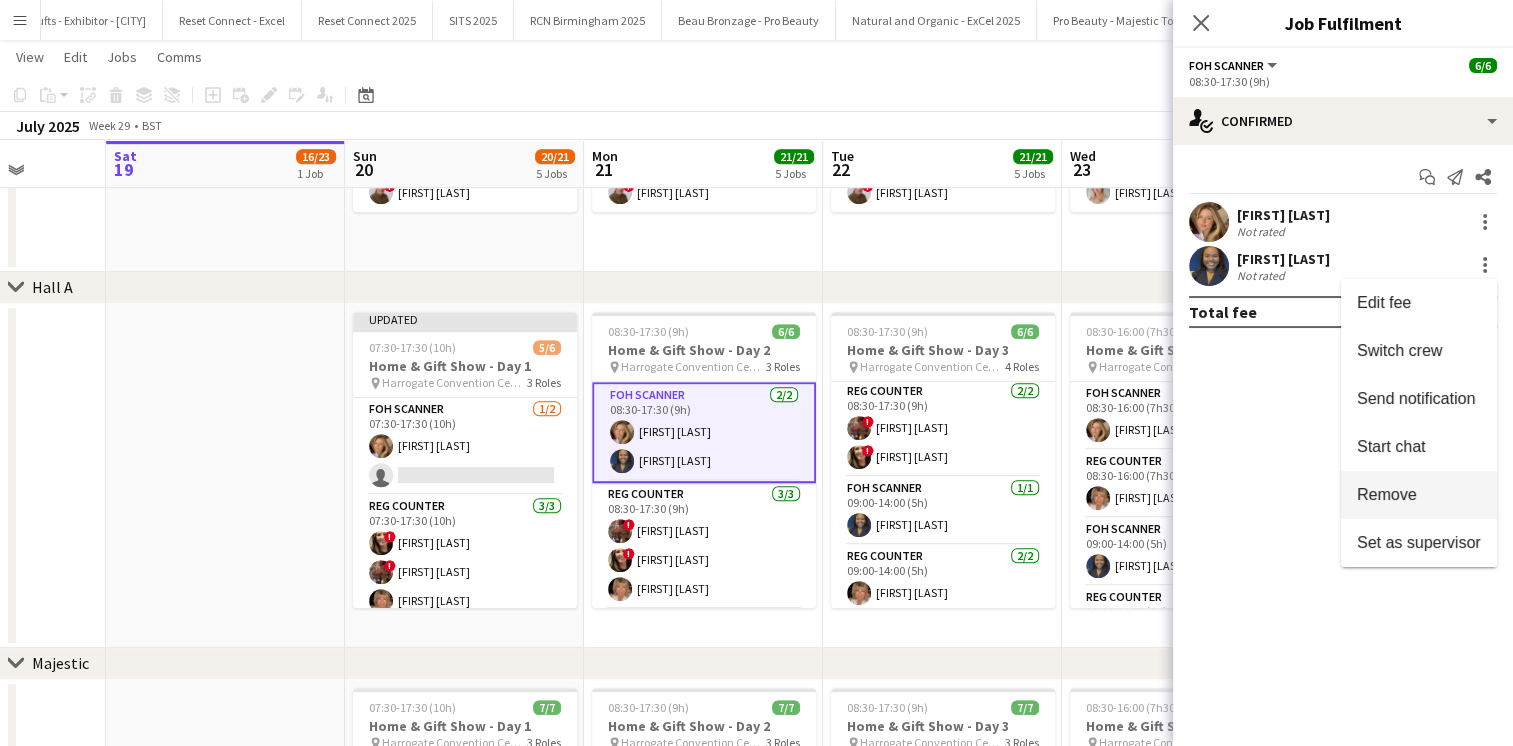 click on "Remove" at bounding box center [1387, 494] 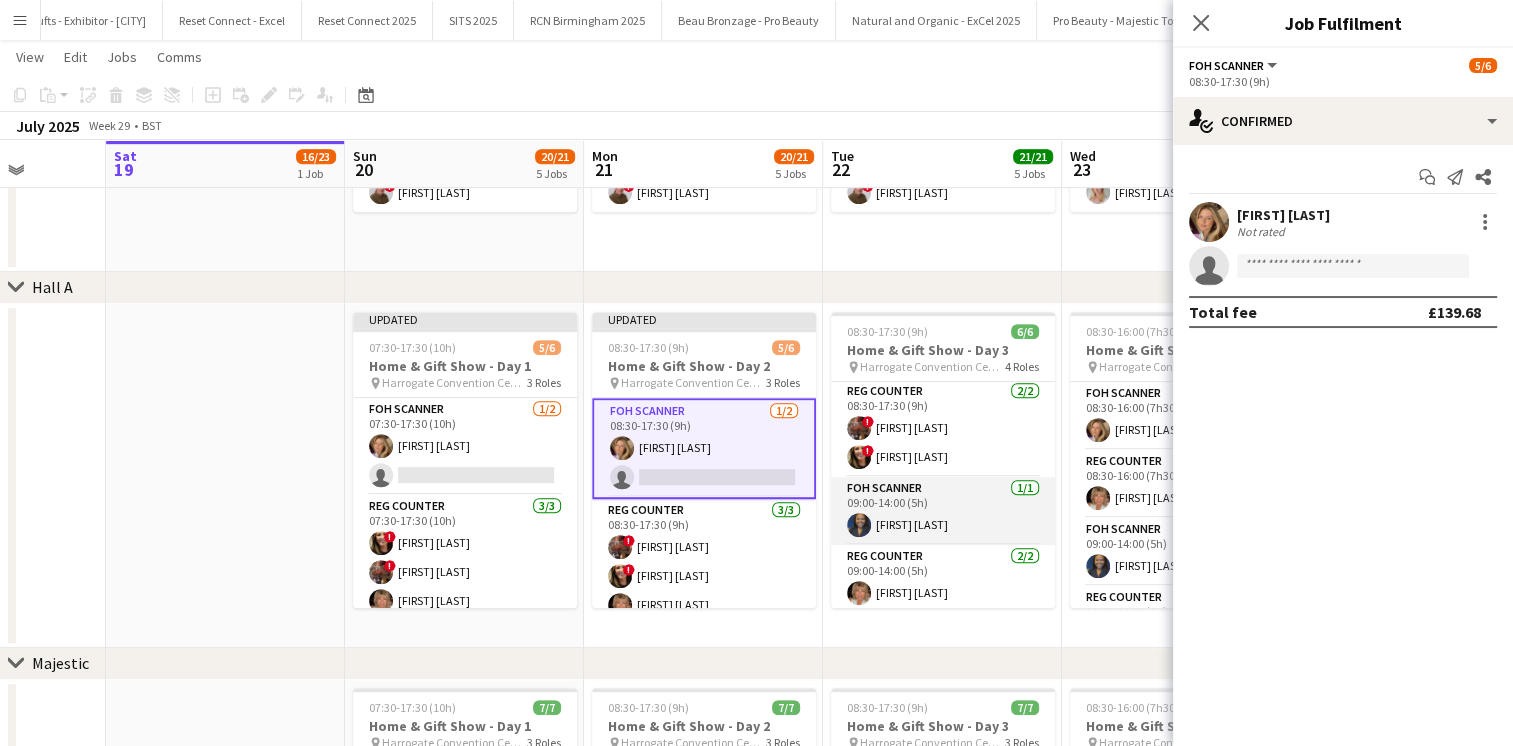 click on "FOH Scanner   1/1   09:00-14:00 (5h)
Delta Wright" at bounding box center (943, 511) 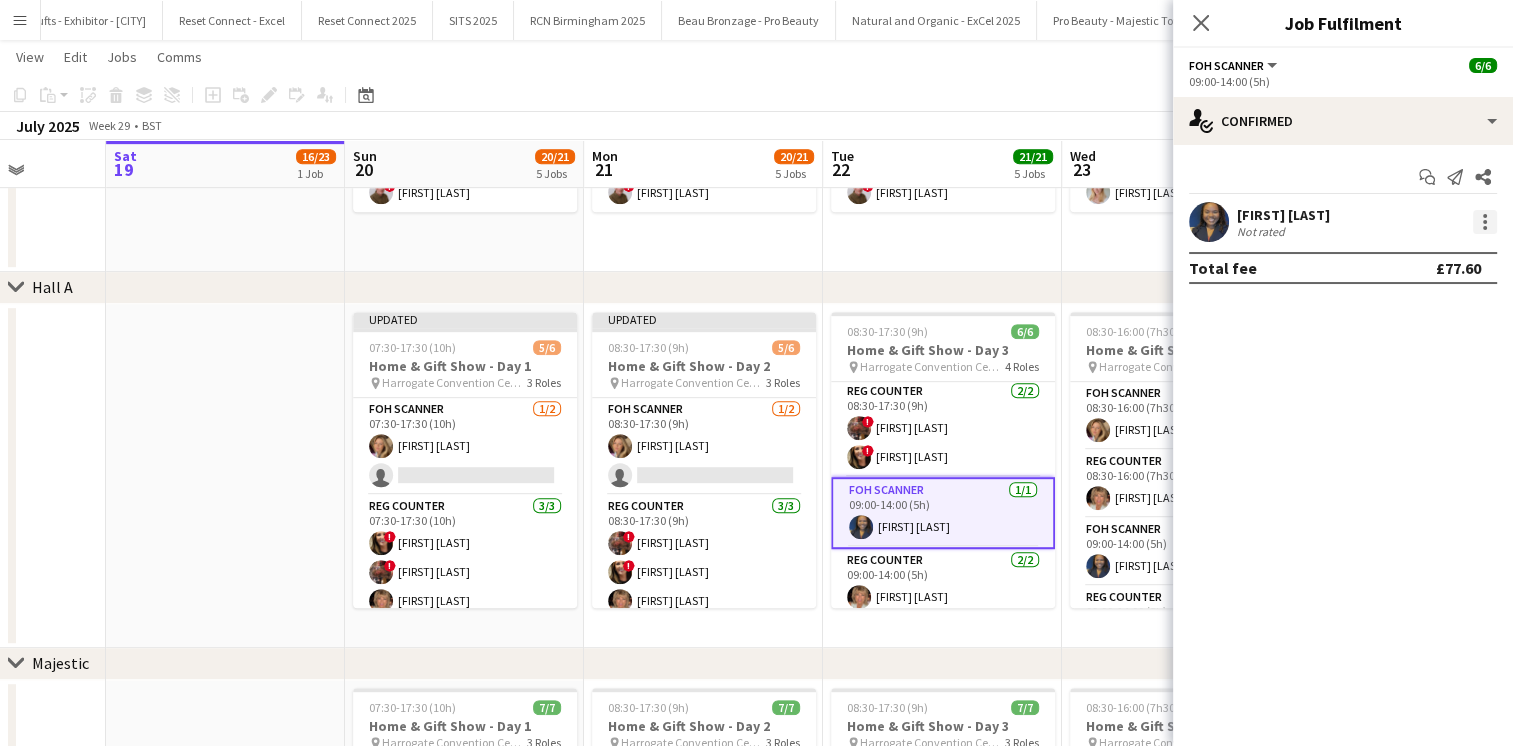 click at bounding box center [1485, 222] 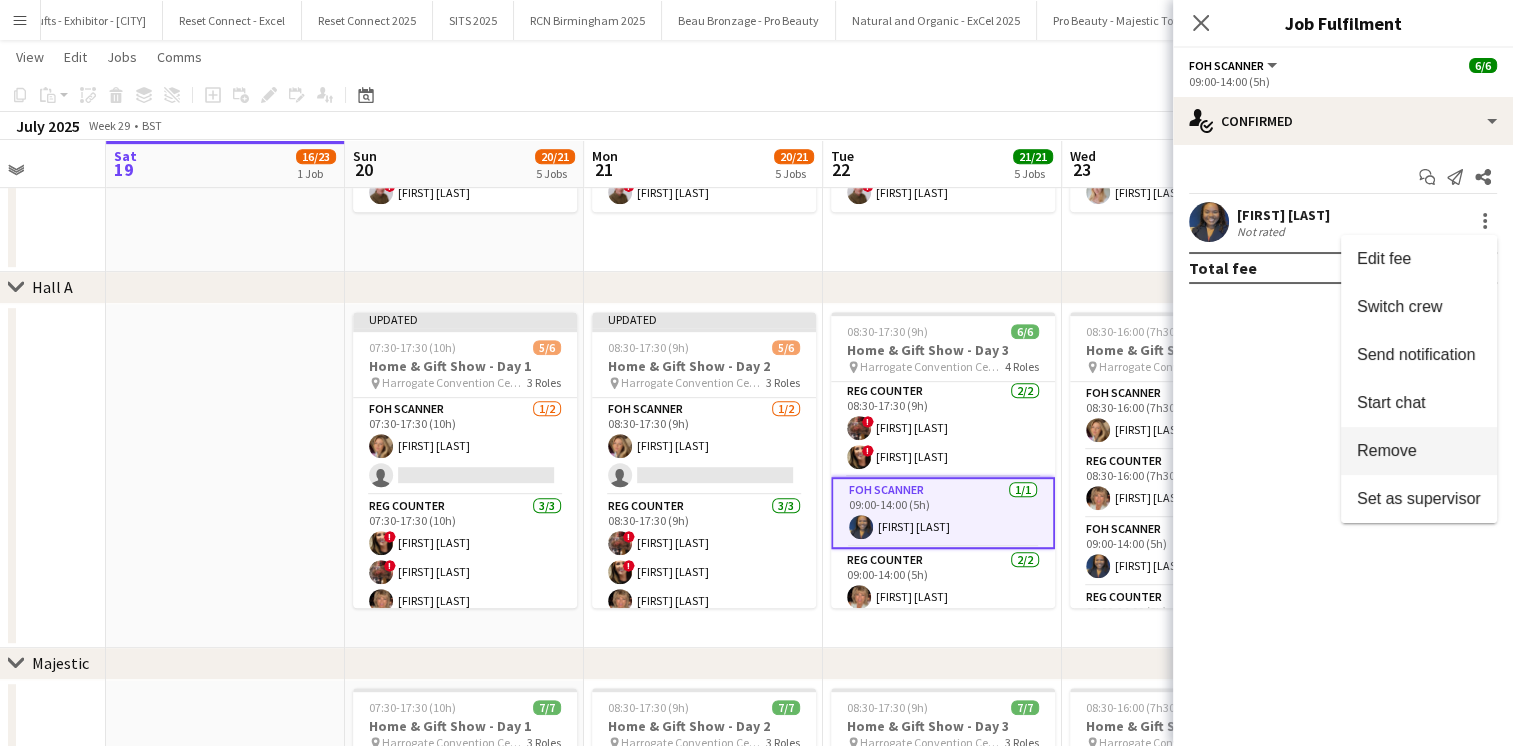 click on "Remove" at bounding box center [1419, 451] 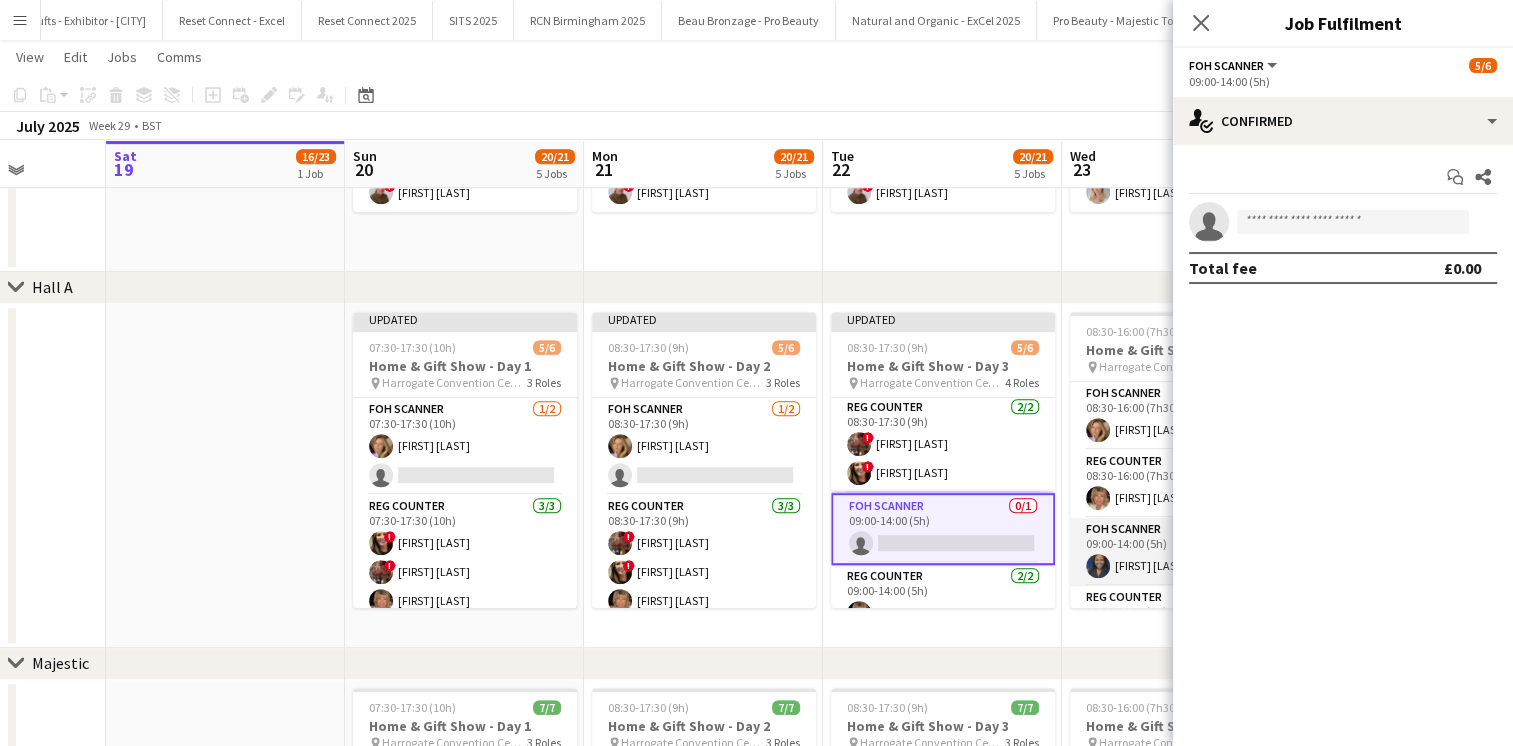 click on "FOH Scanner   1/1   09:00-14:00 (5h)
Delta Wright" at bounding box center [1182, 552] 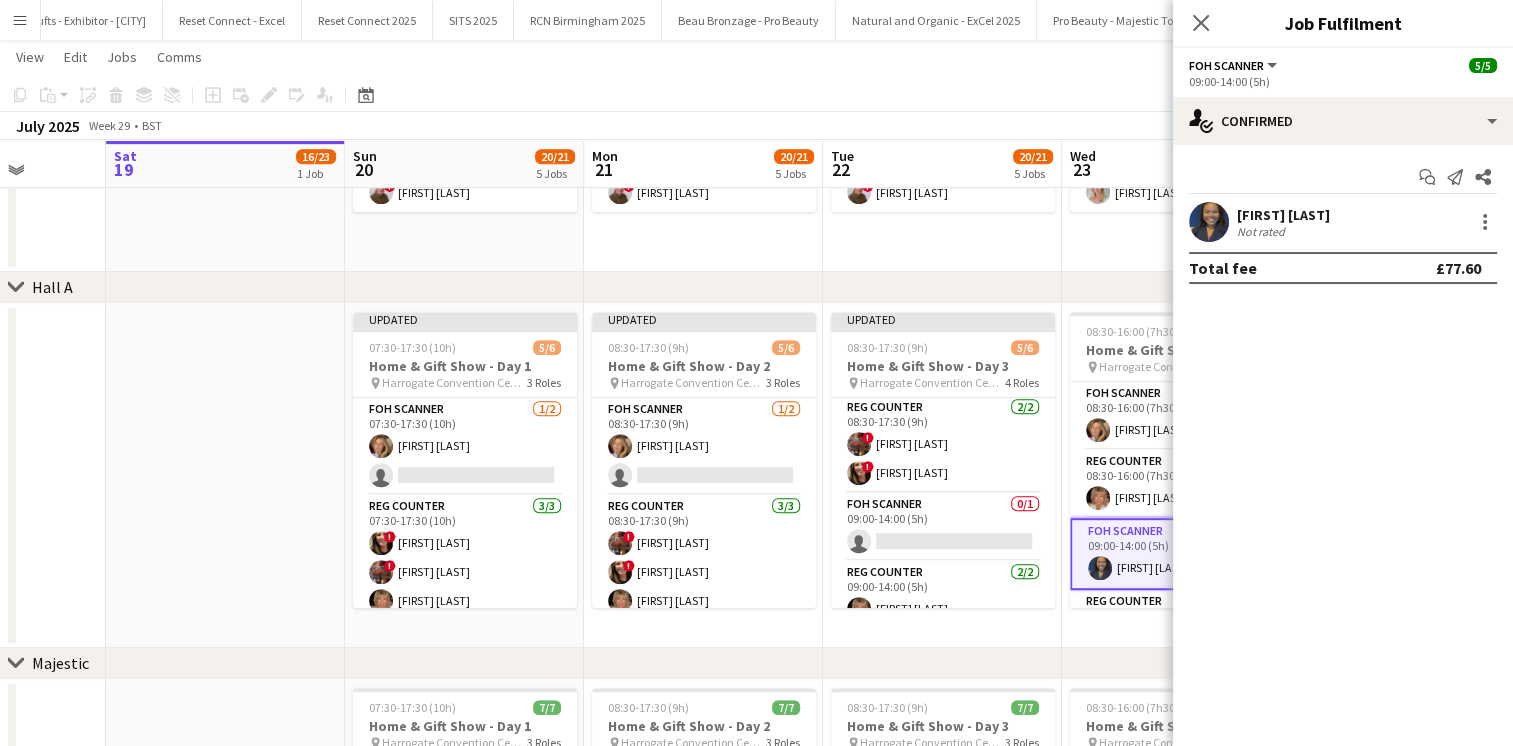 scroll, scrollTop: 0, scrollLeft: 610, axis: horizontal 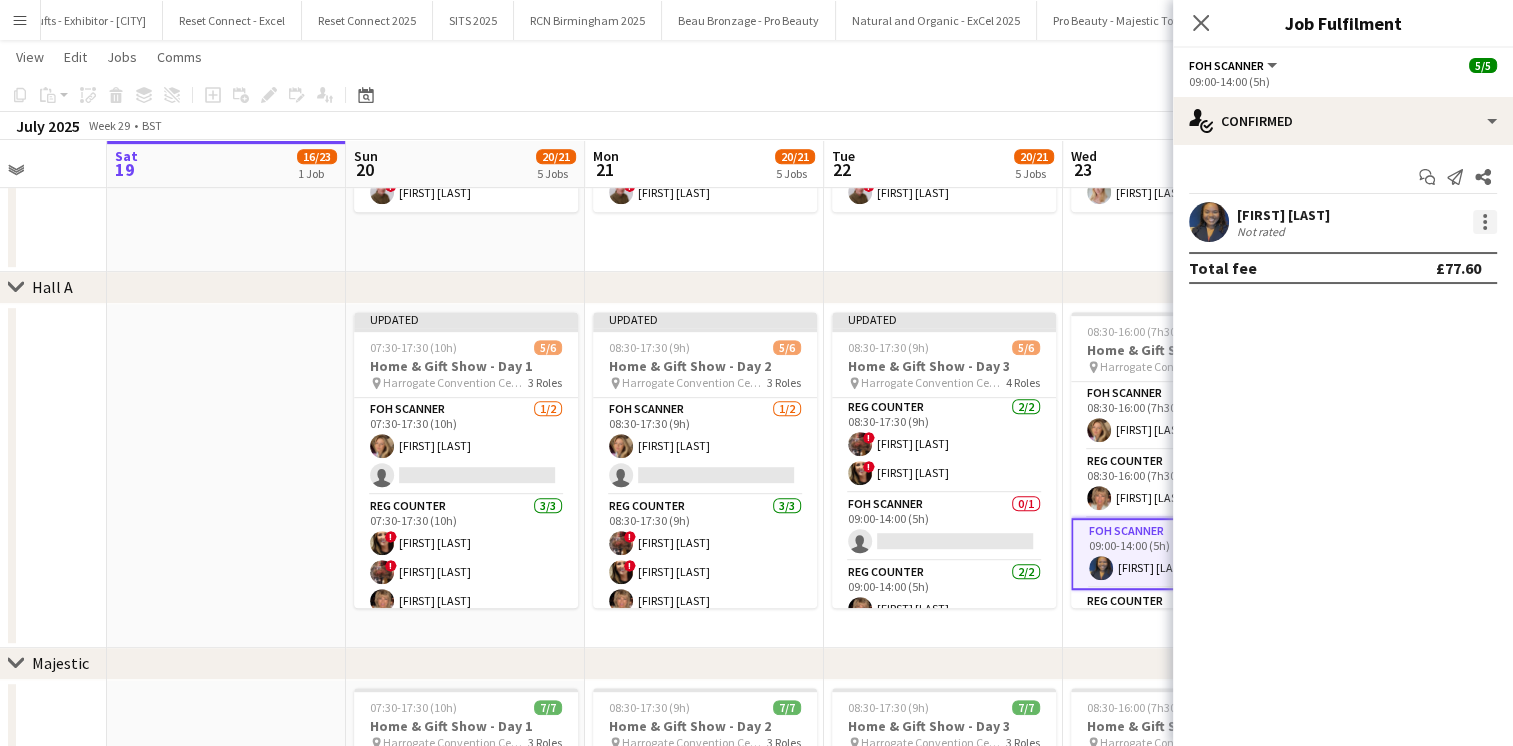 click at bounding box center (1485, 222) 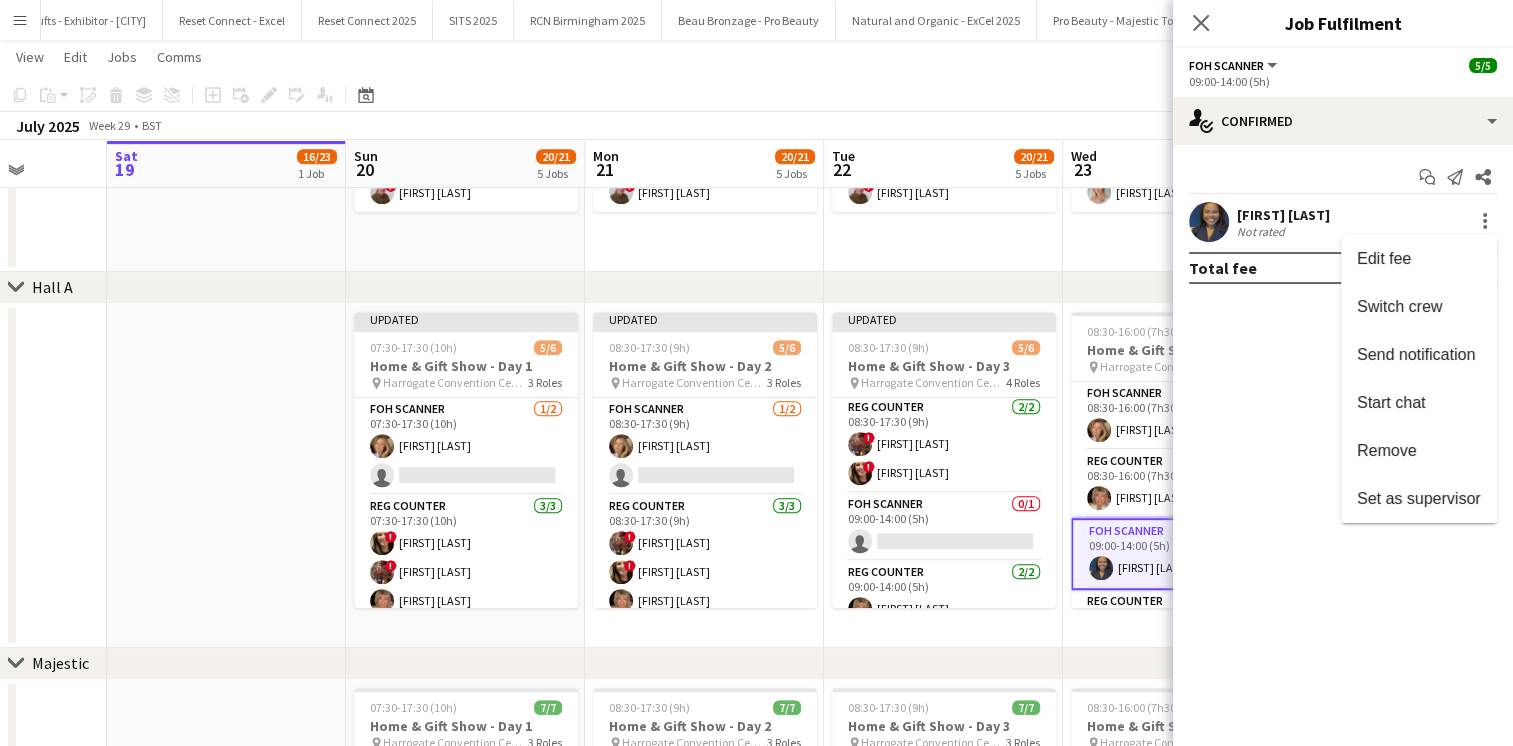 click on "Remove" at bounding box center (1419, 451) 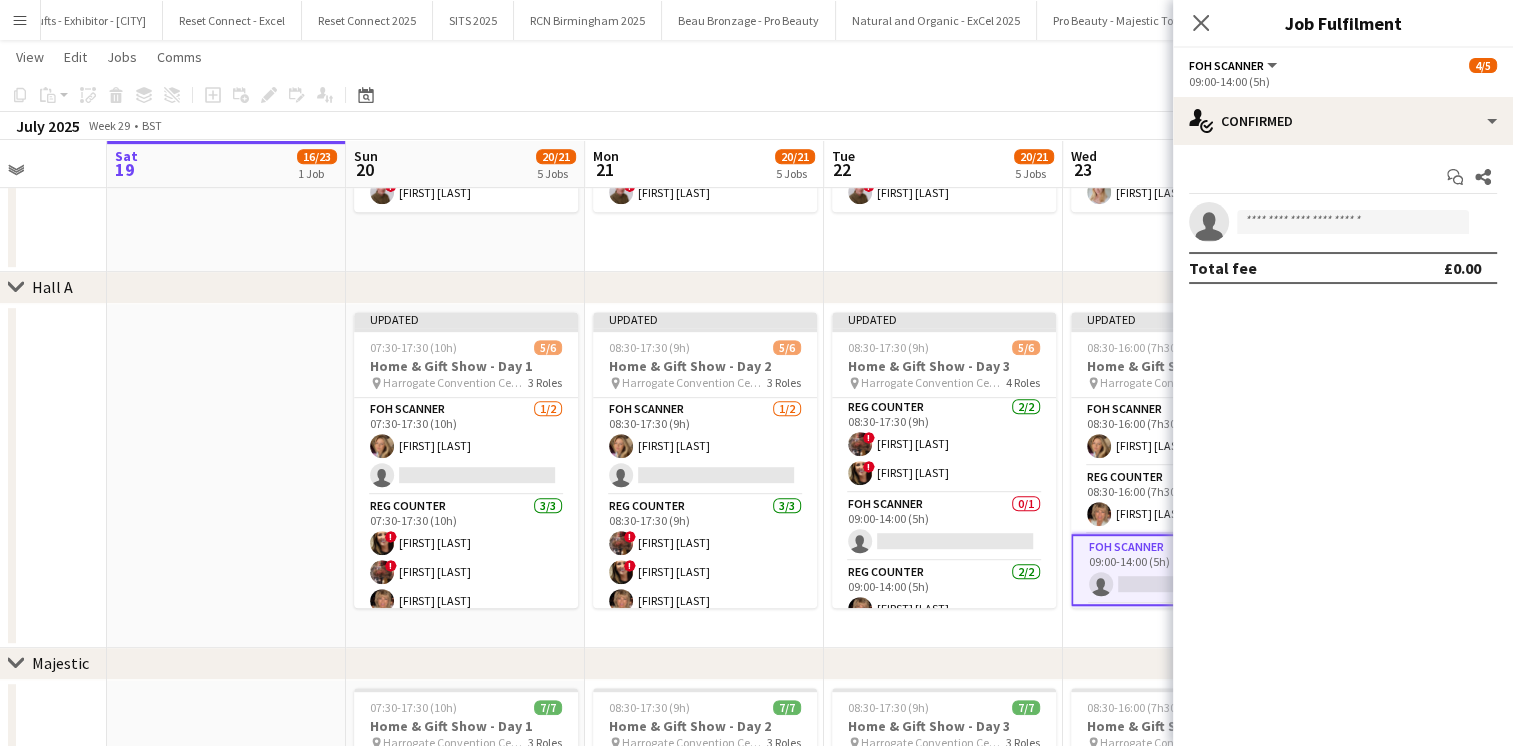 click at bounding box center [226, 476] 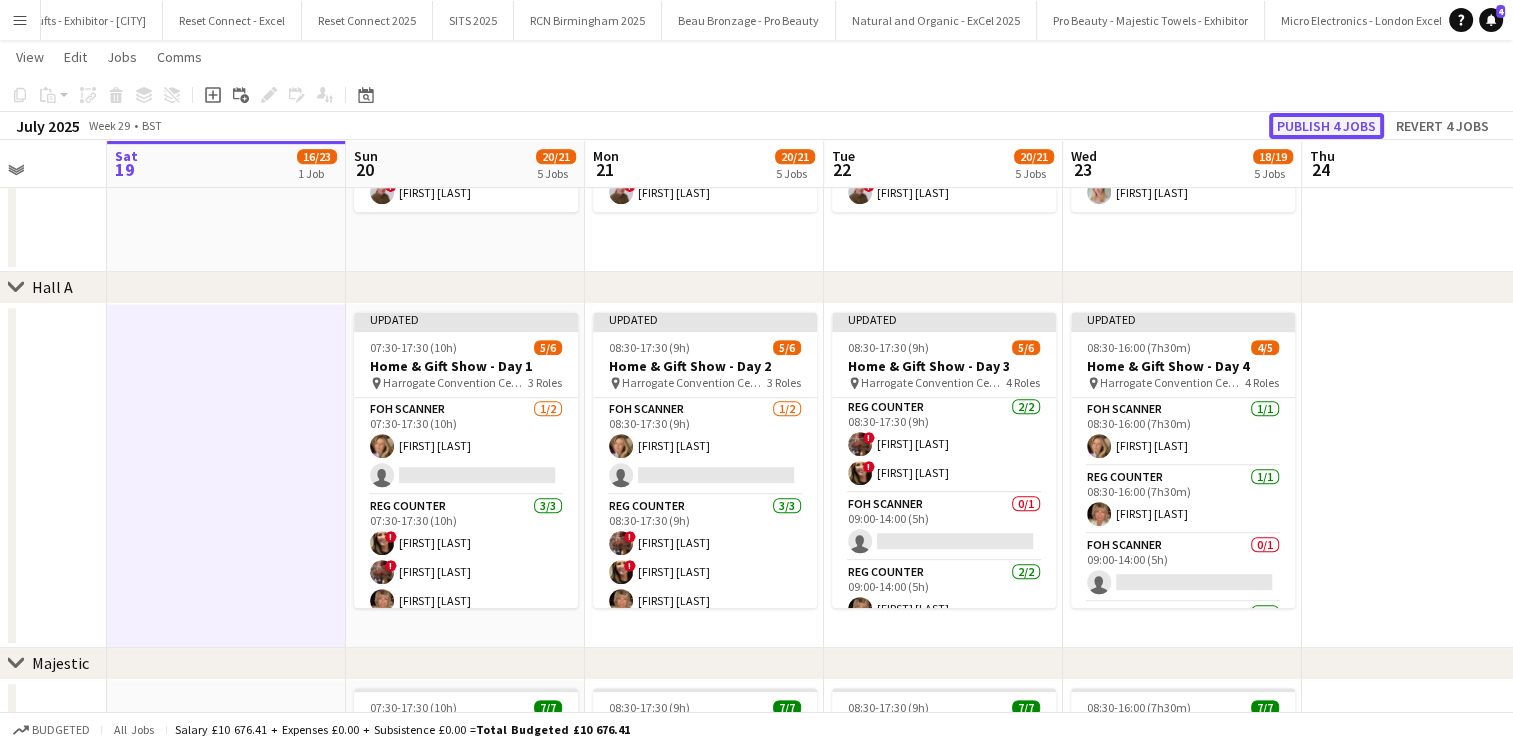 click on "Publish 4 jobs" 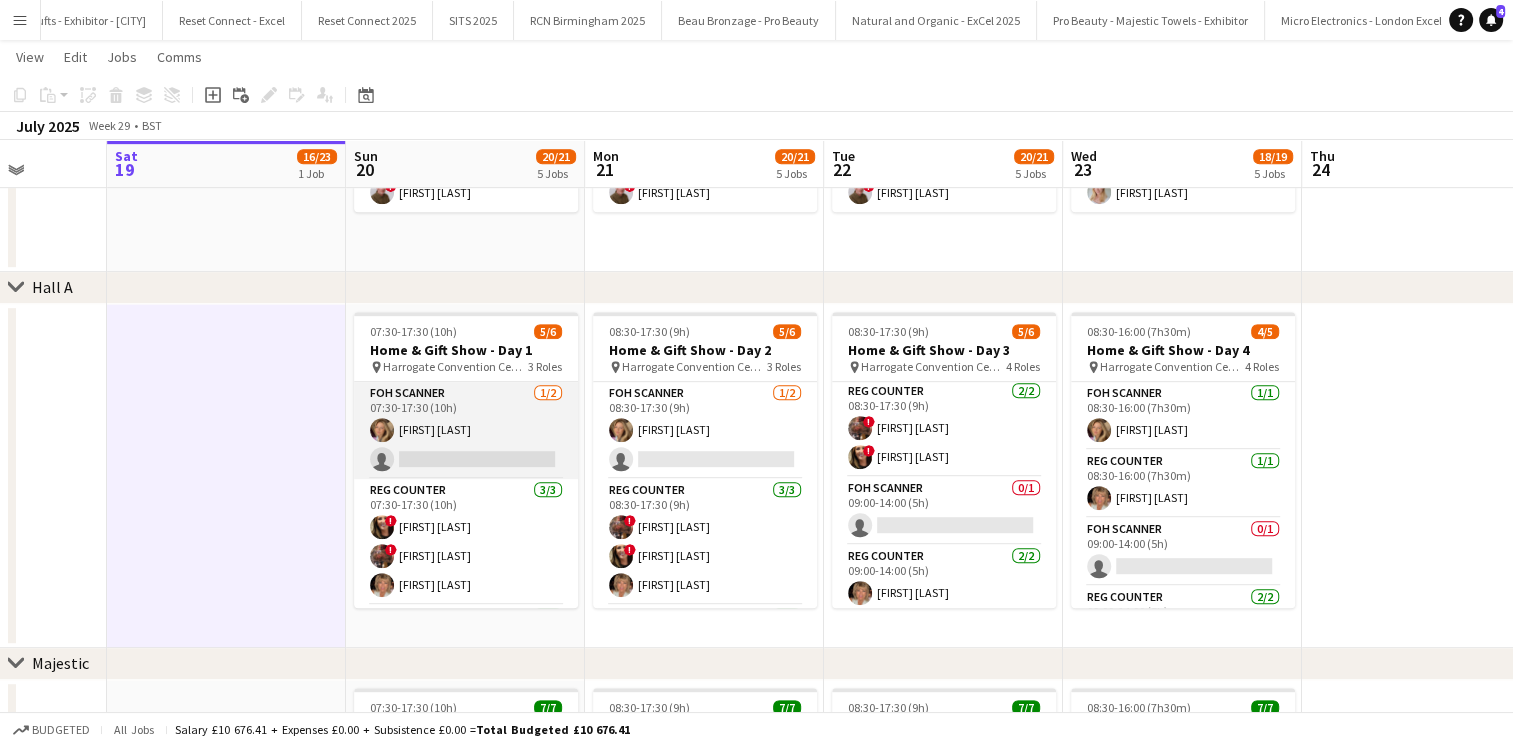 click on "FOH Scanner   1/2   07:30-17:30 (10h)
Ella Hall
single-neutral-actions" at bounding box center (466, 430) 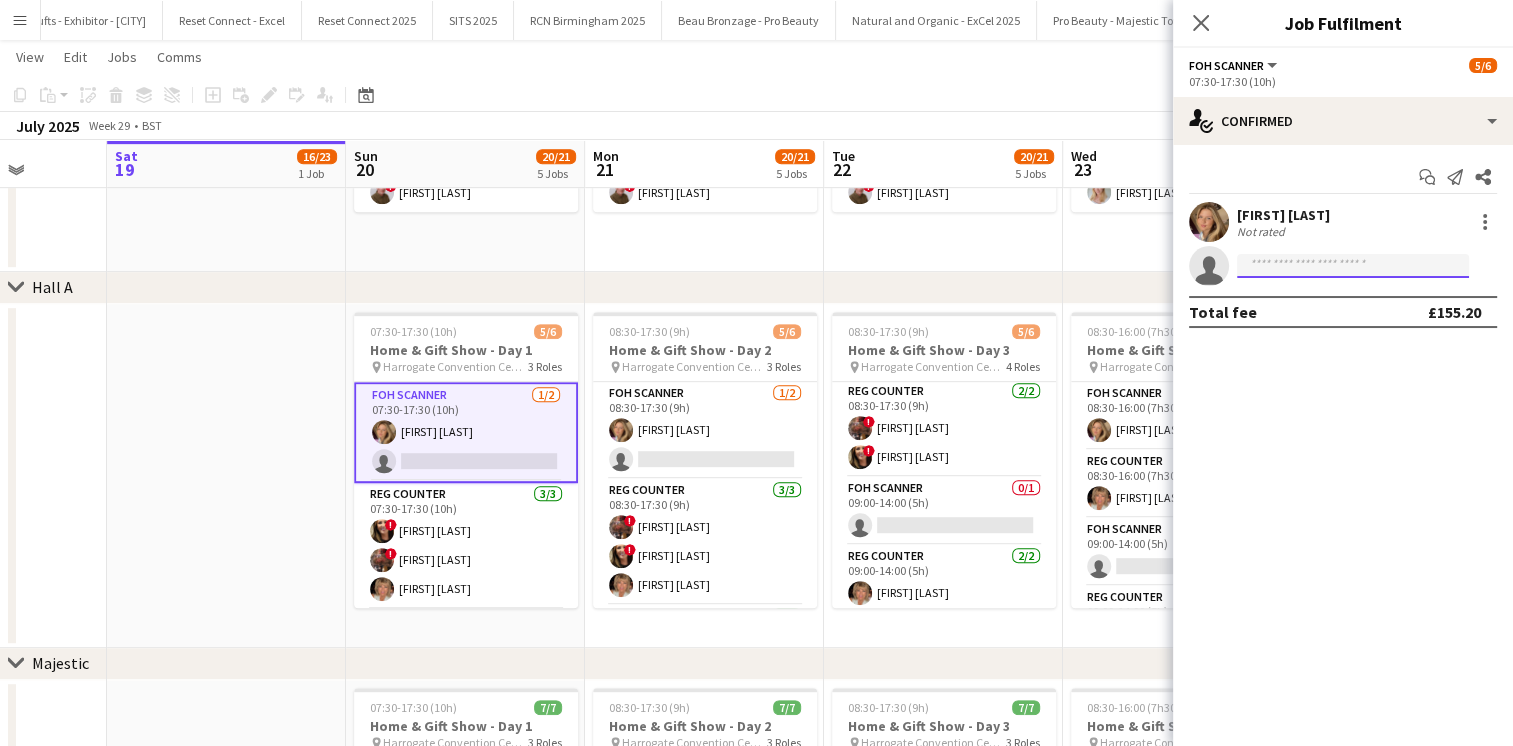 click 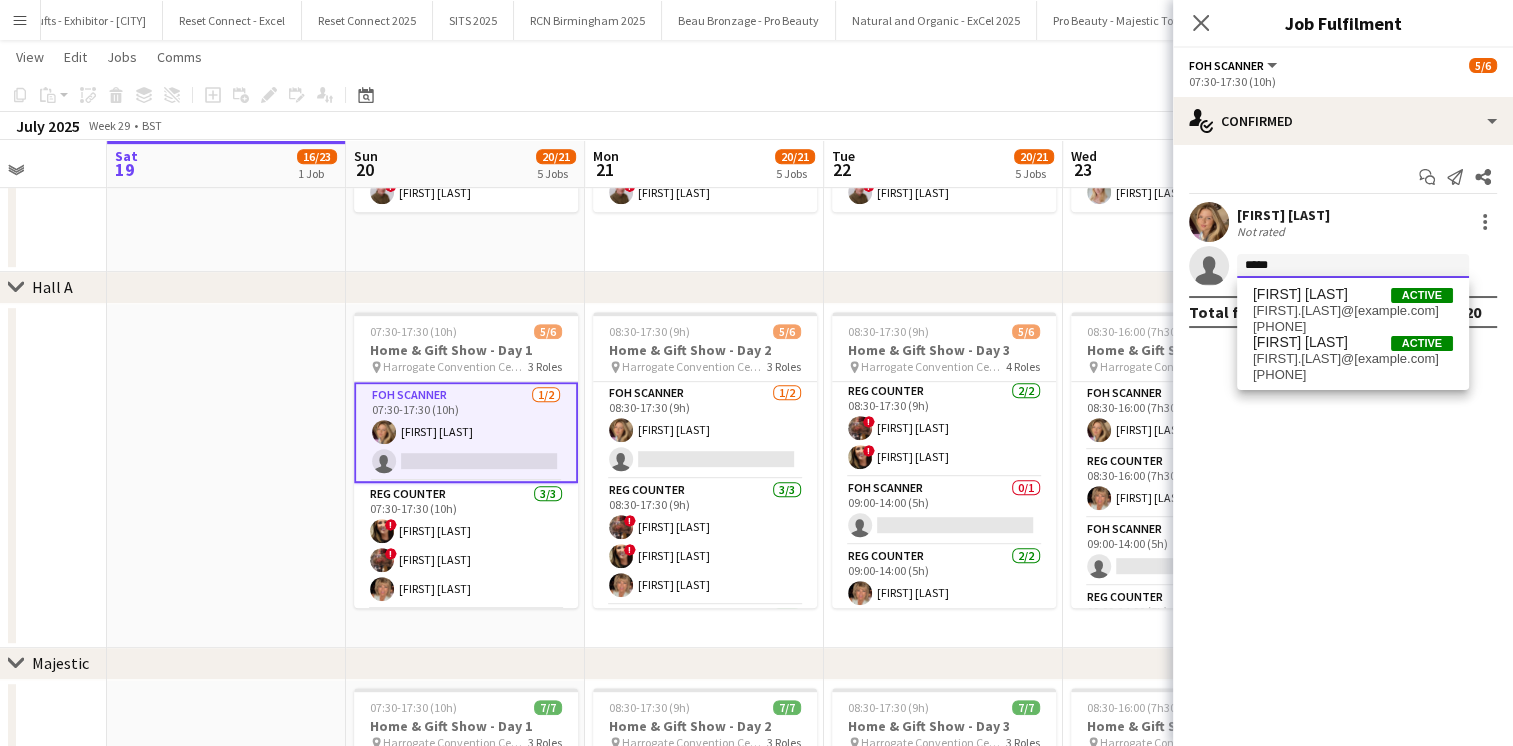 type on "*****" 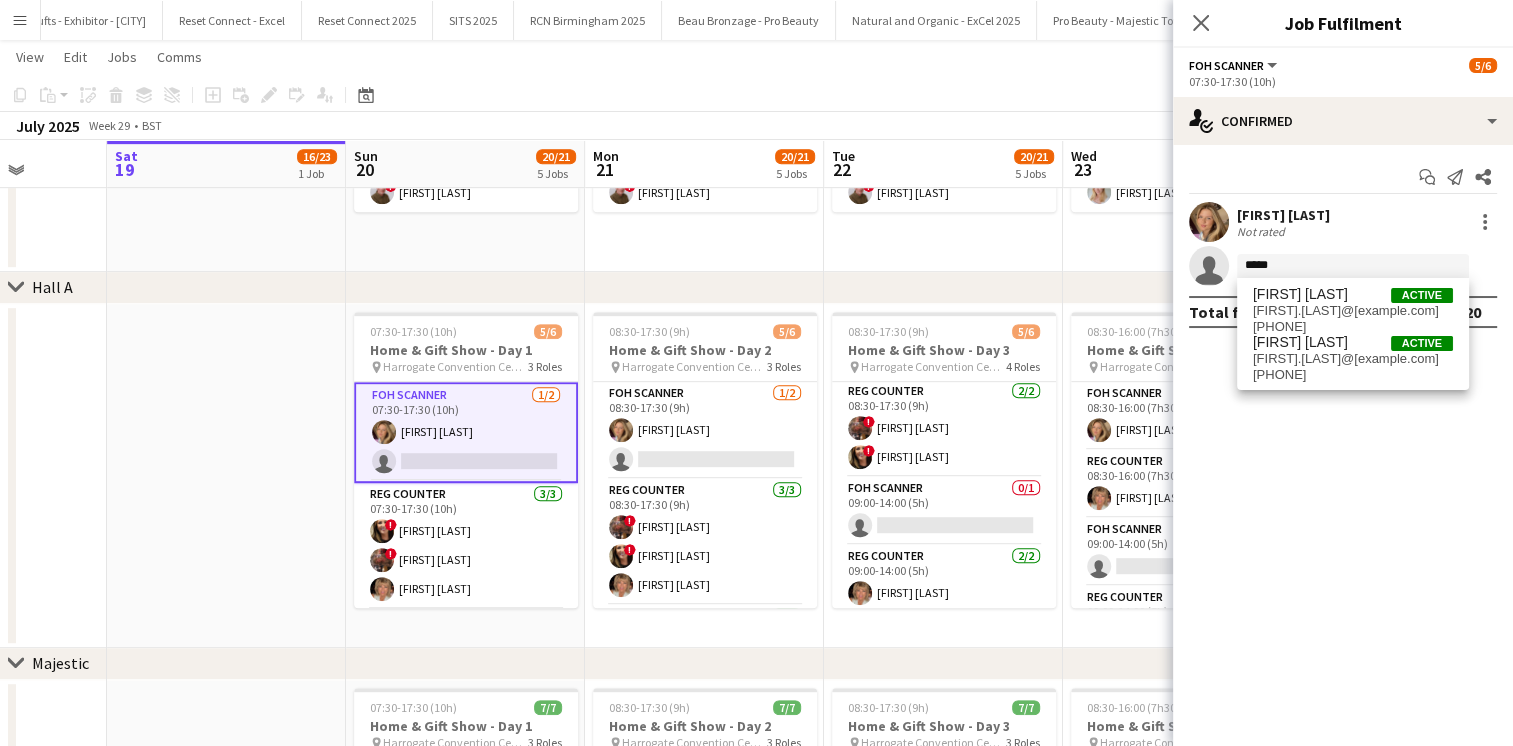click on "adele.lee83@gmail.com" at bounding box center [1353, 311] 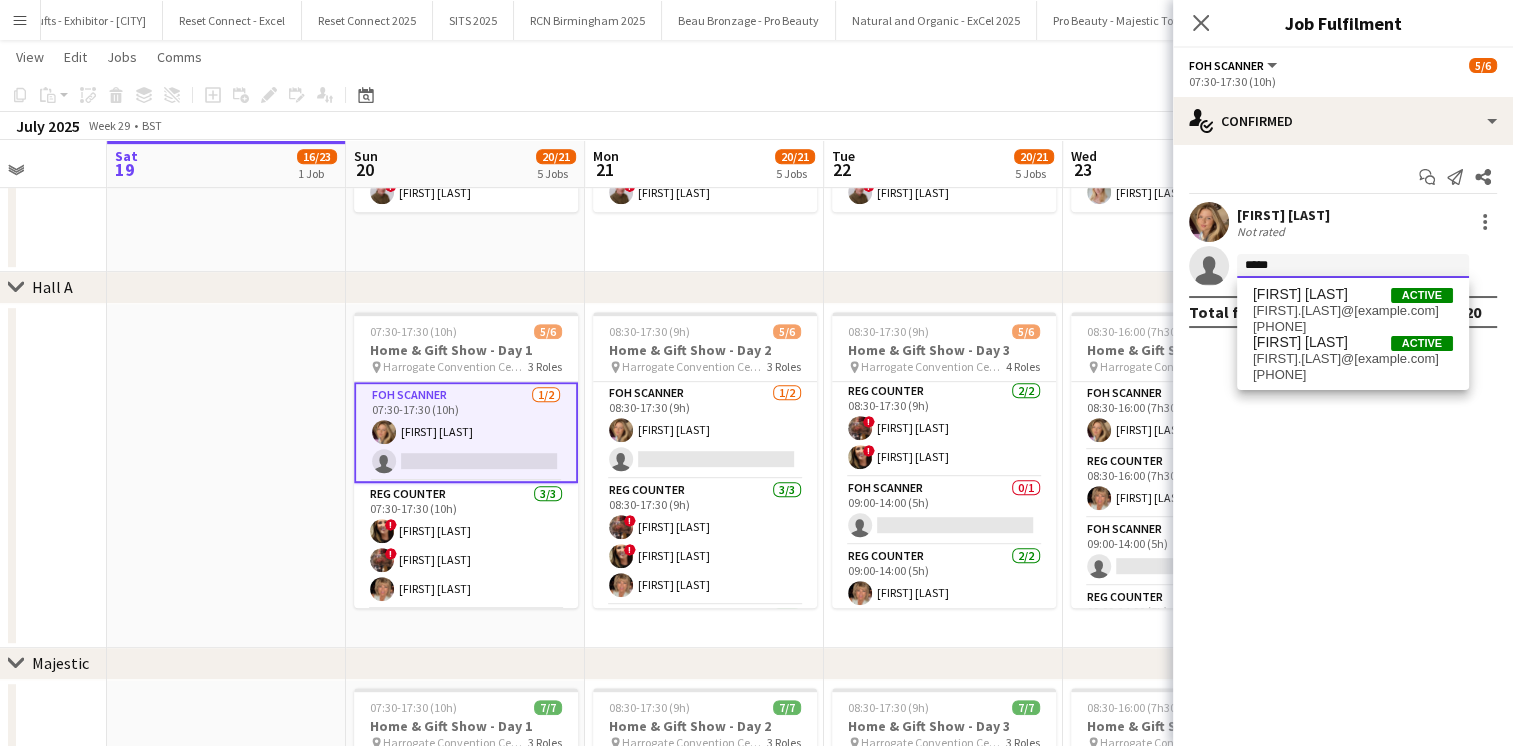 type 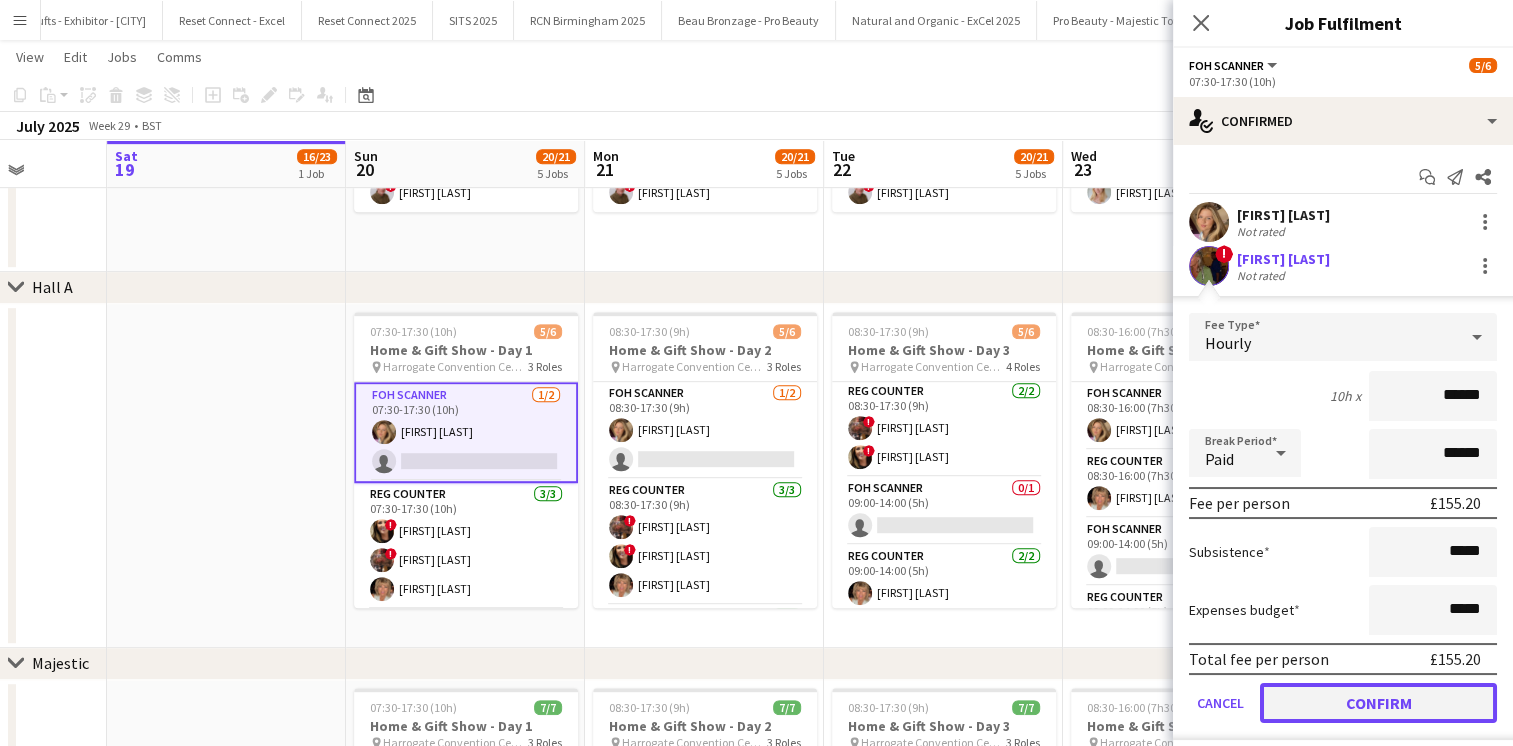 click on "Confirm" at bounding box center [1378, 703] 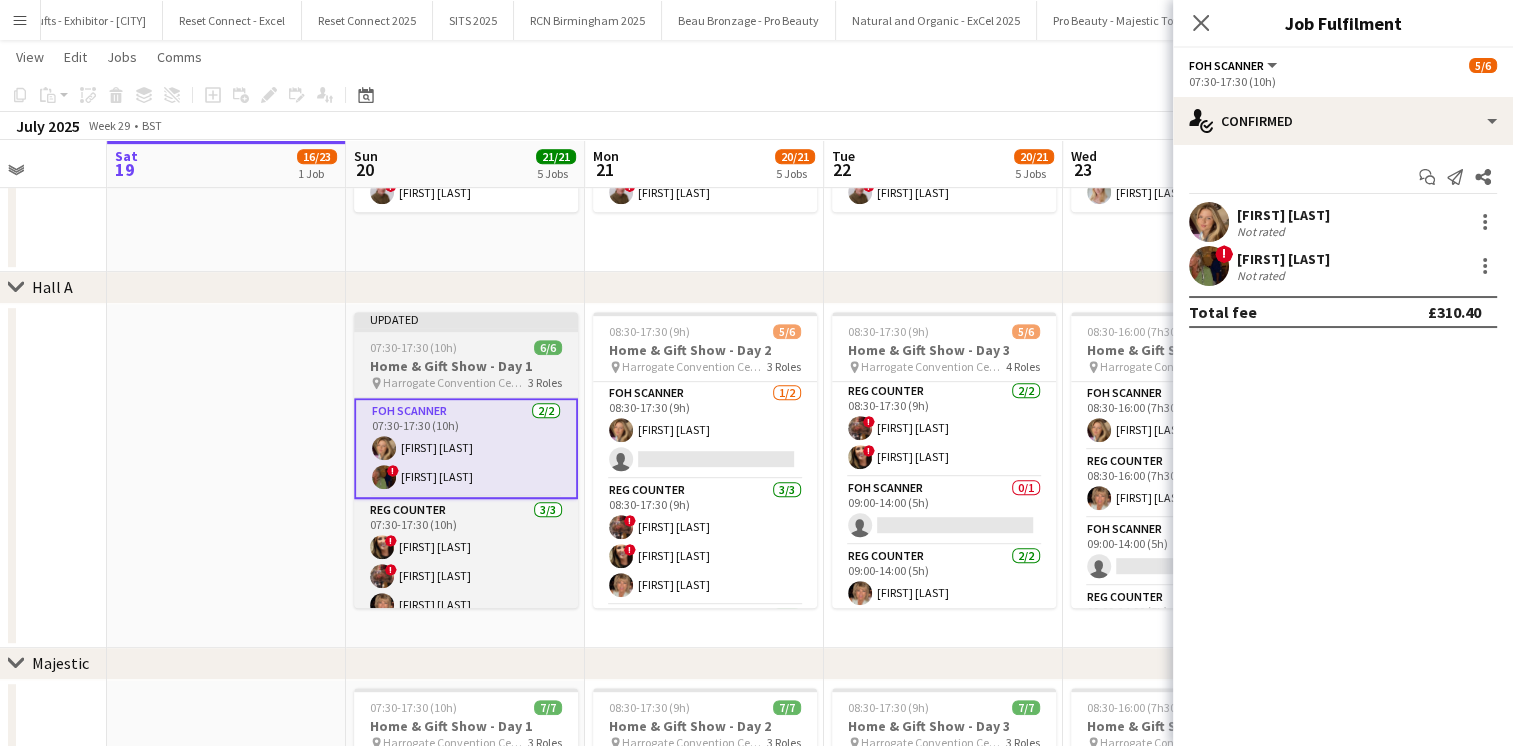 drag, startPoint x: 132, startPoint y: 426, endPoint x: 422, endPoint y: 381, distance: 293.4706 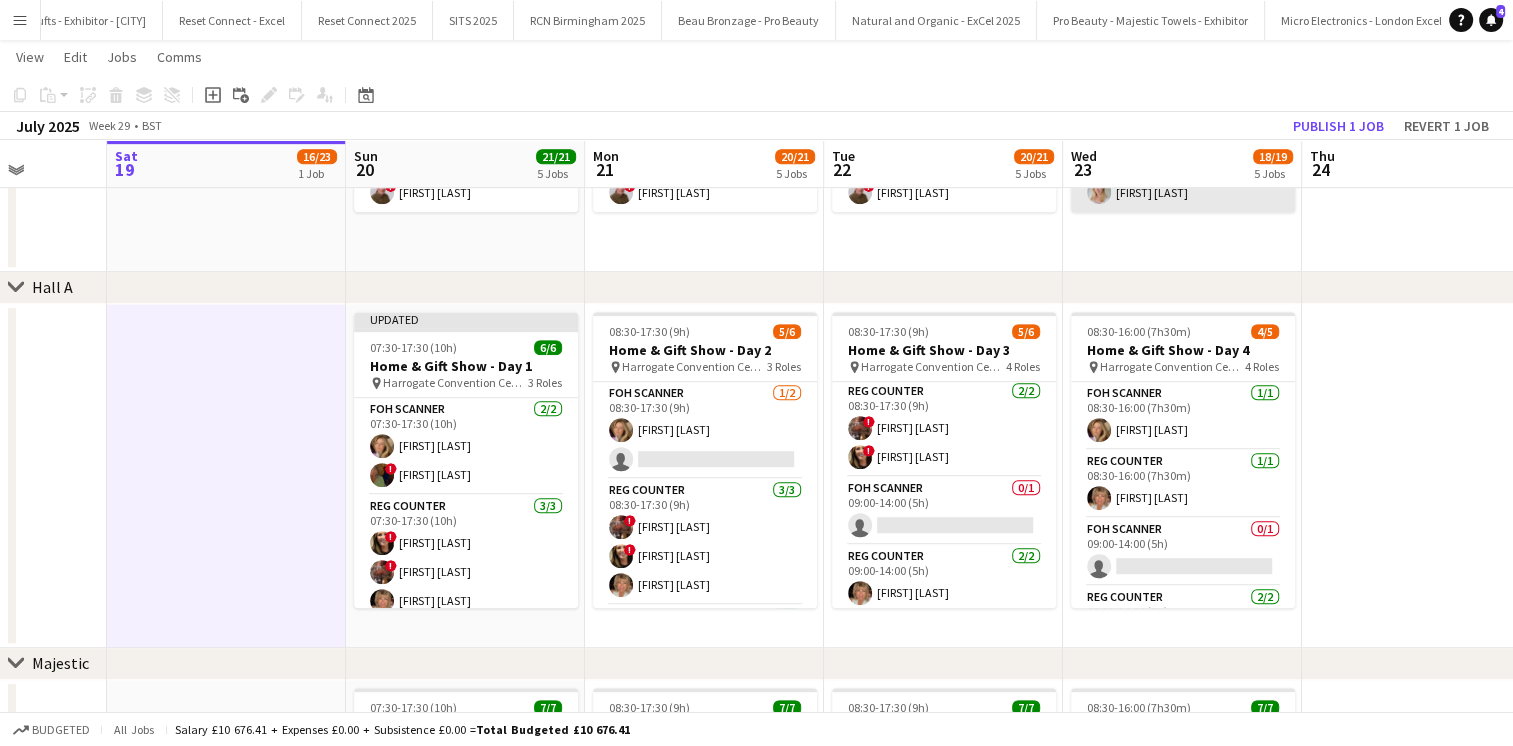 scroll, scrollTop: 0, scrollLeft: 611, axis: horizontal 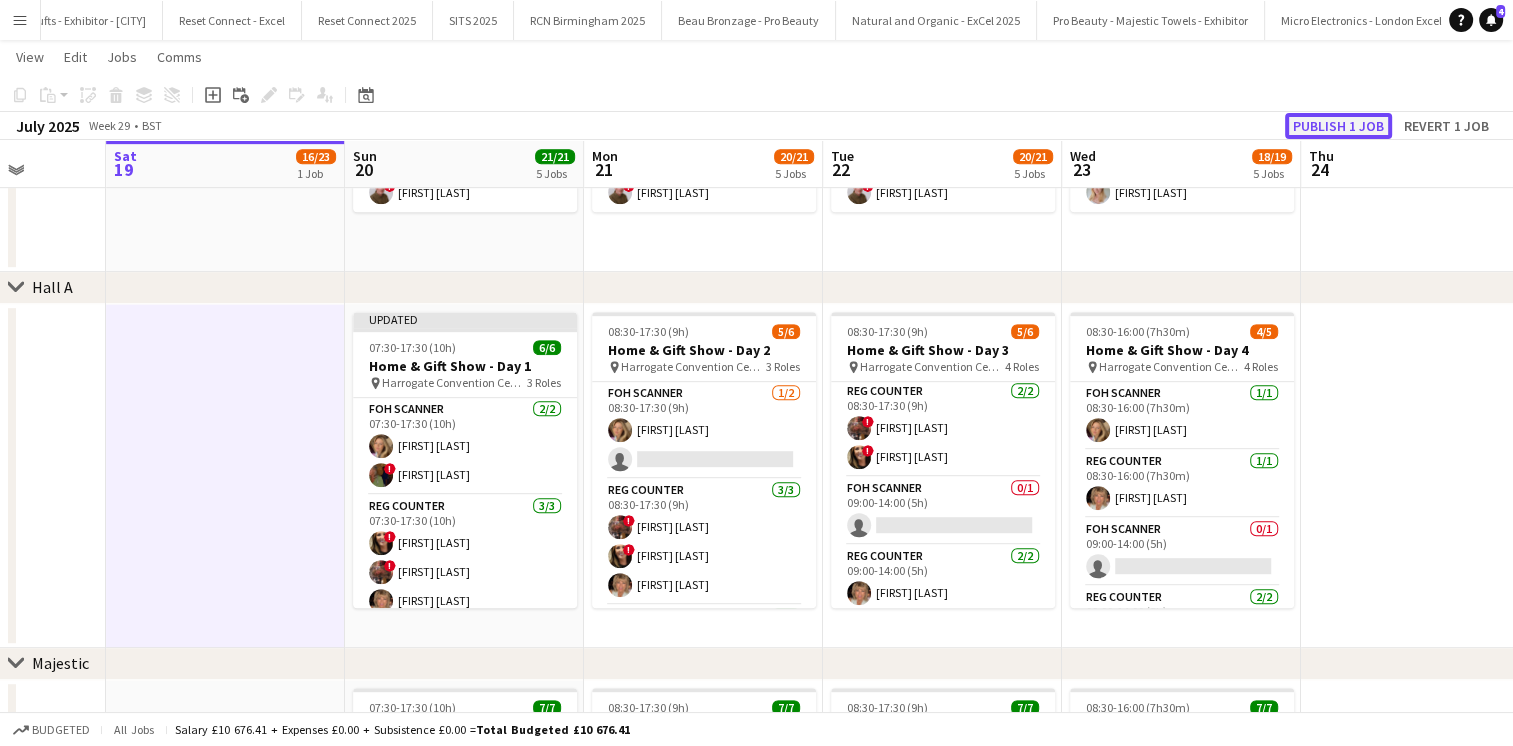 click on "Publish 1 job" 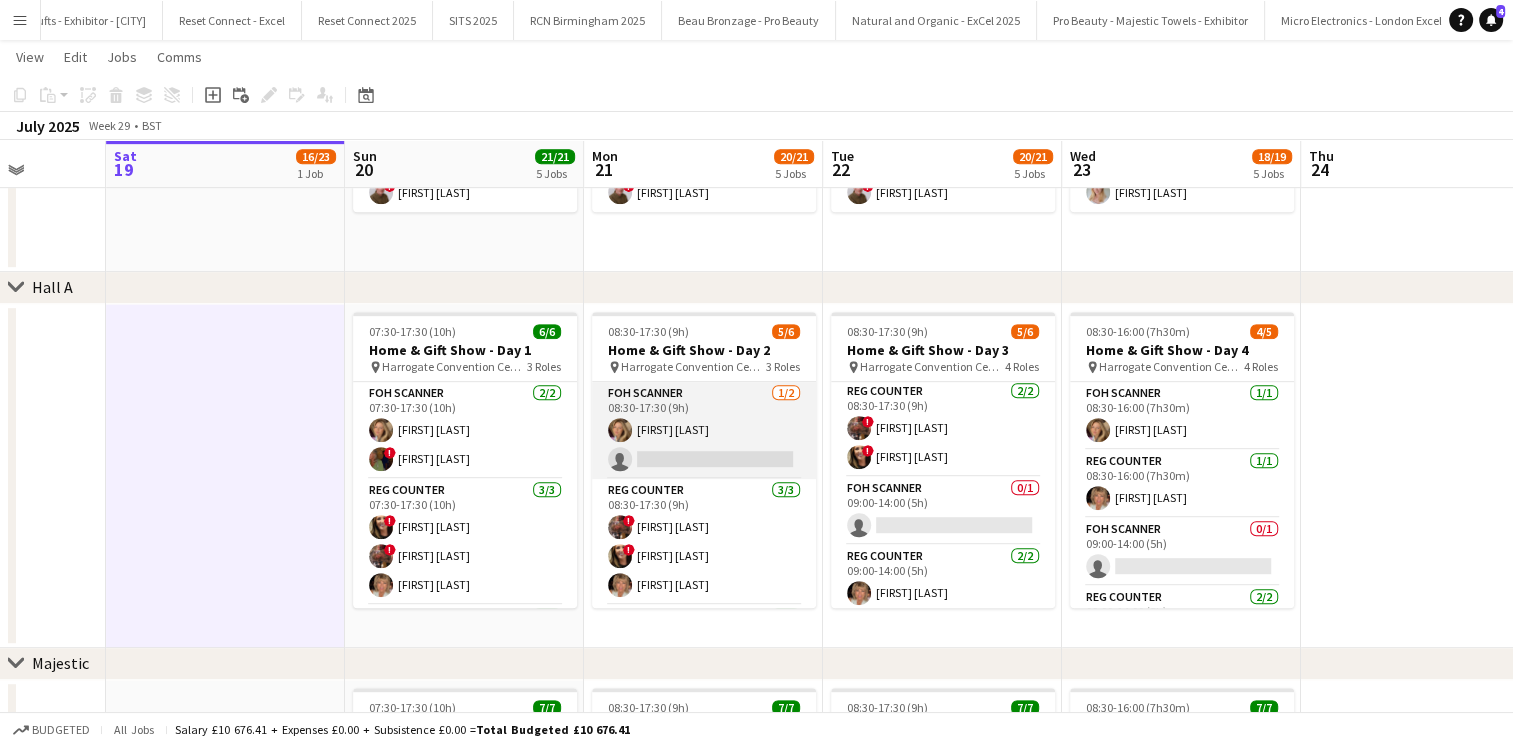 click on "FOH Scanner   1/2   08:30-17:30 (9h)
Ella Hall
single-neutral-actions" at bounding box center (704, 430) 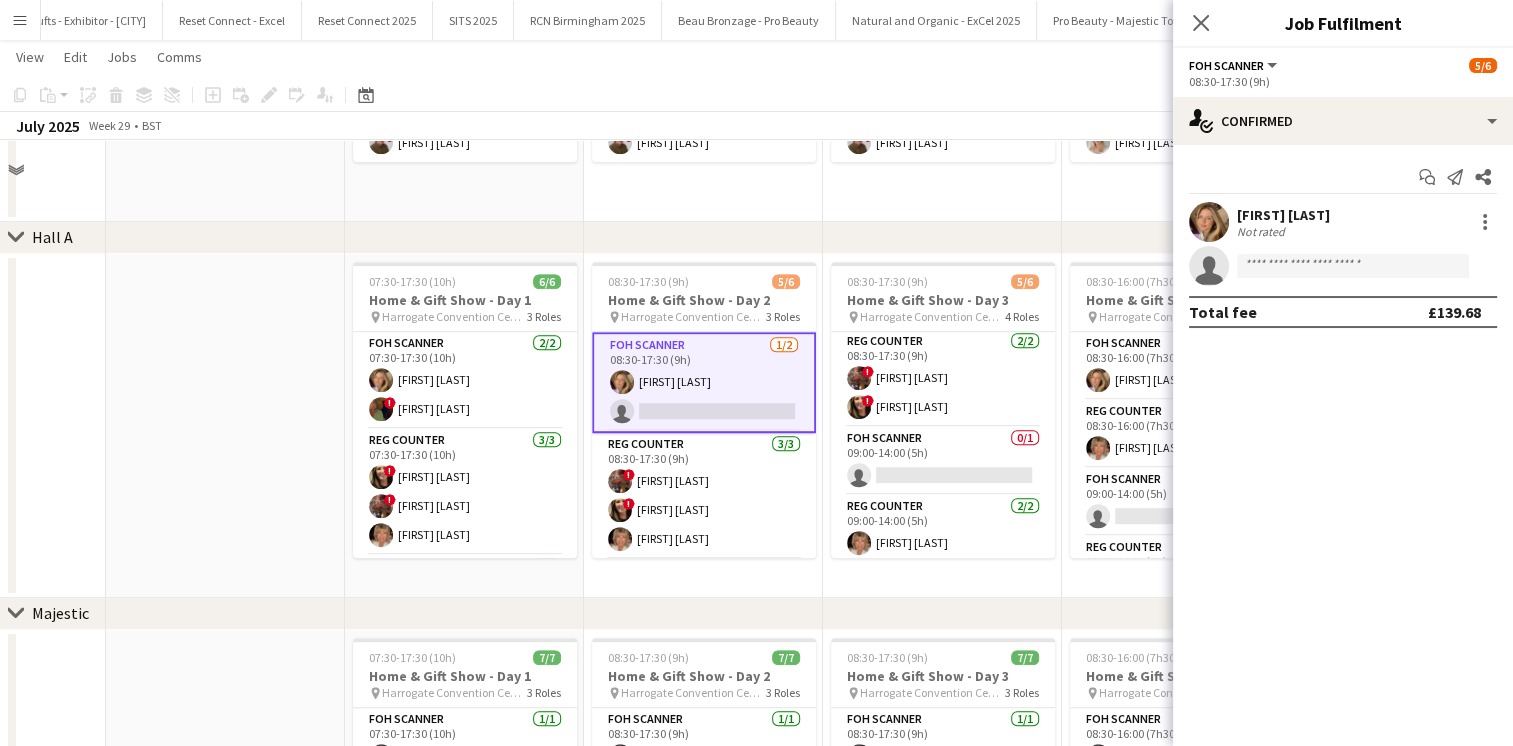 scroll, scrollTop: 1052, scrollLeft: 0, axis: vertical 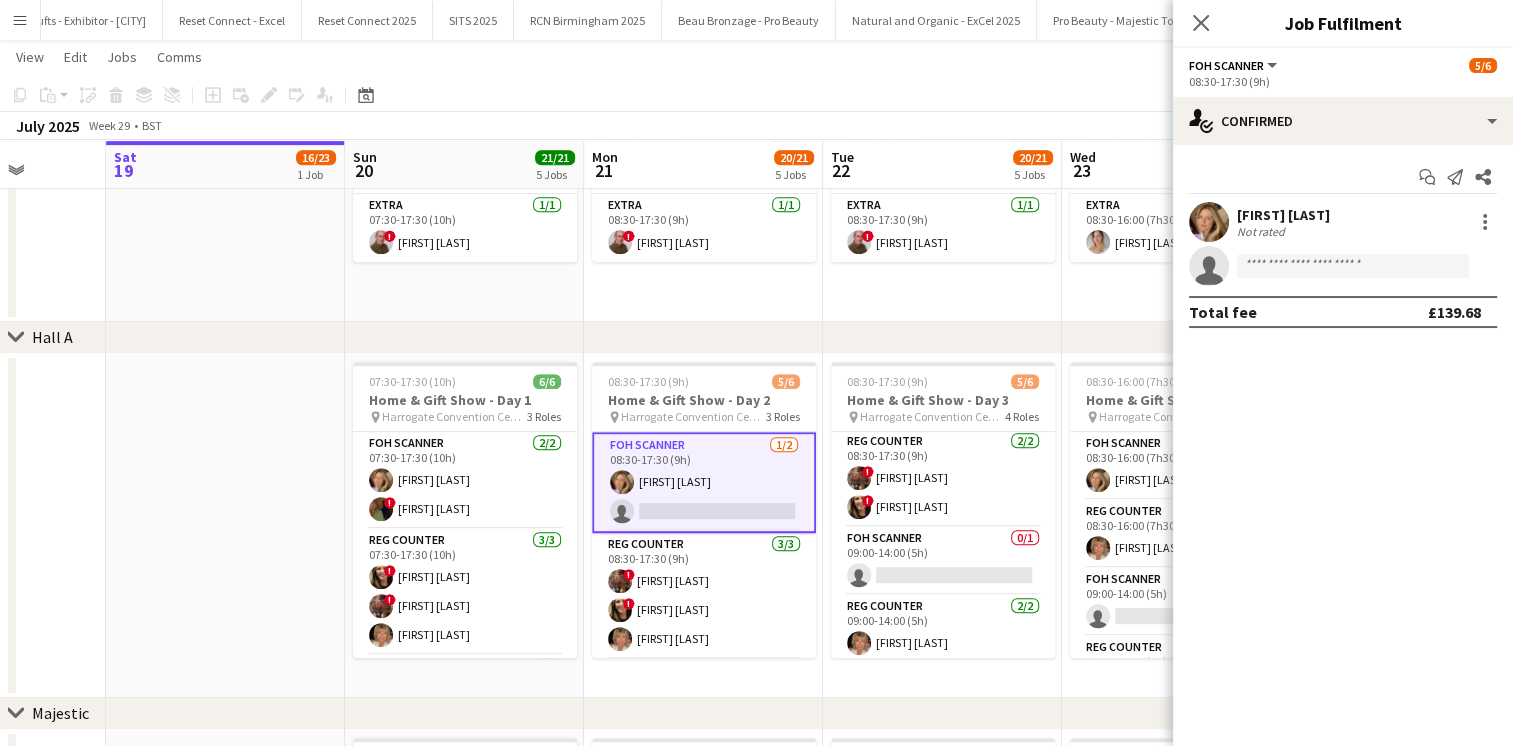 click at bounding box center (225, 526) 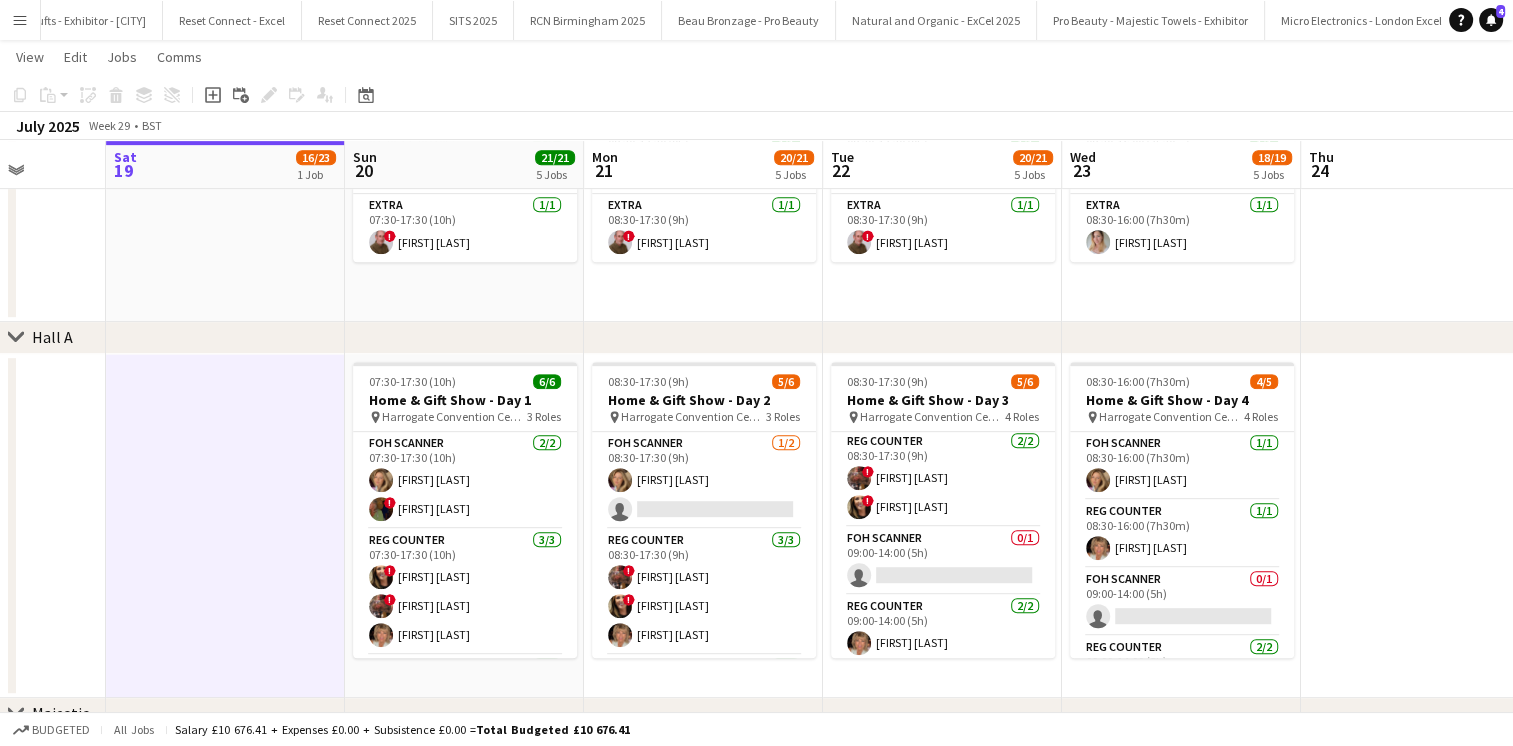 scroll, scrollTop: 0, scrollLeft: 609, axis: horizontal 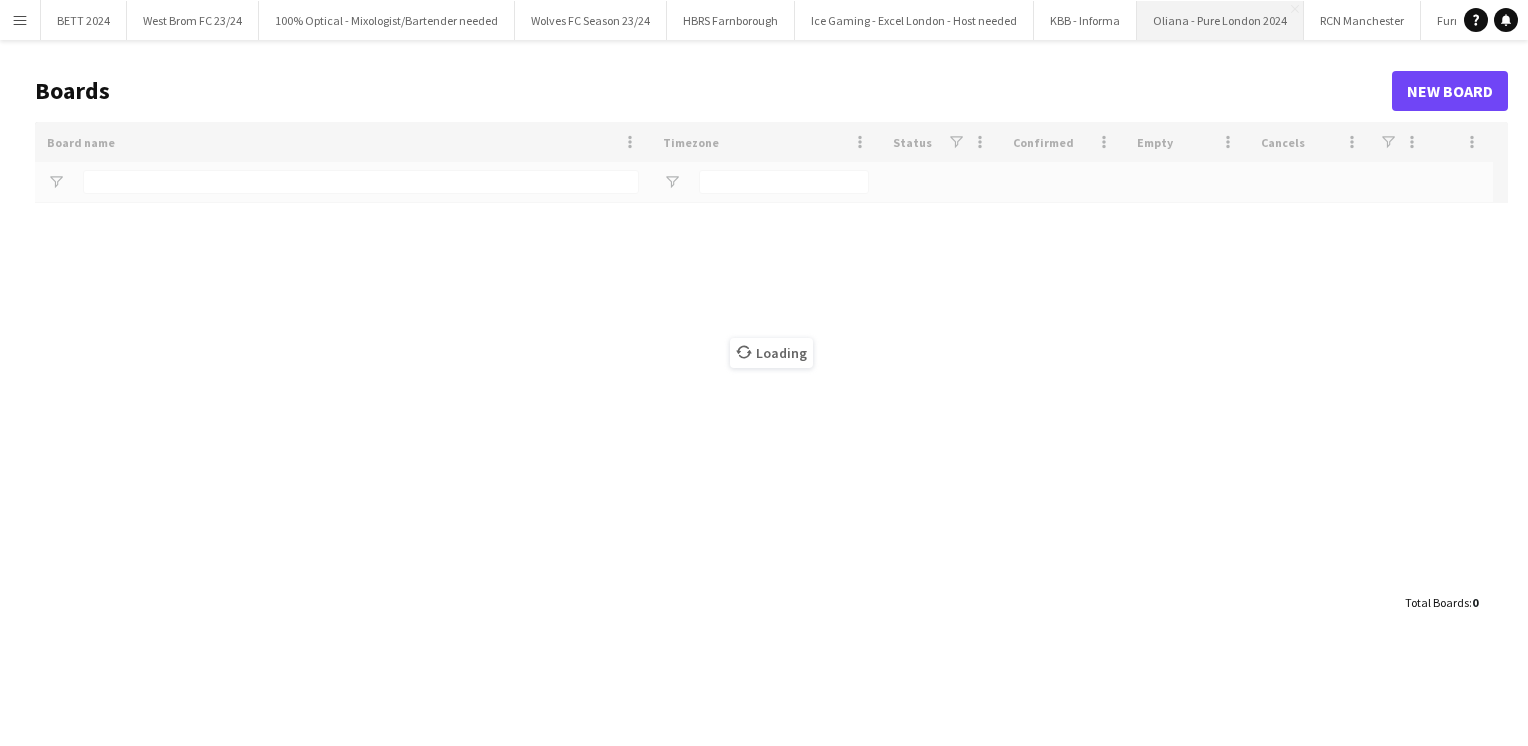 type on "****" 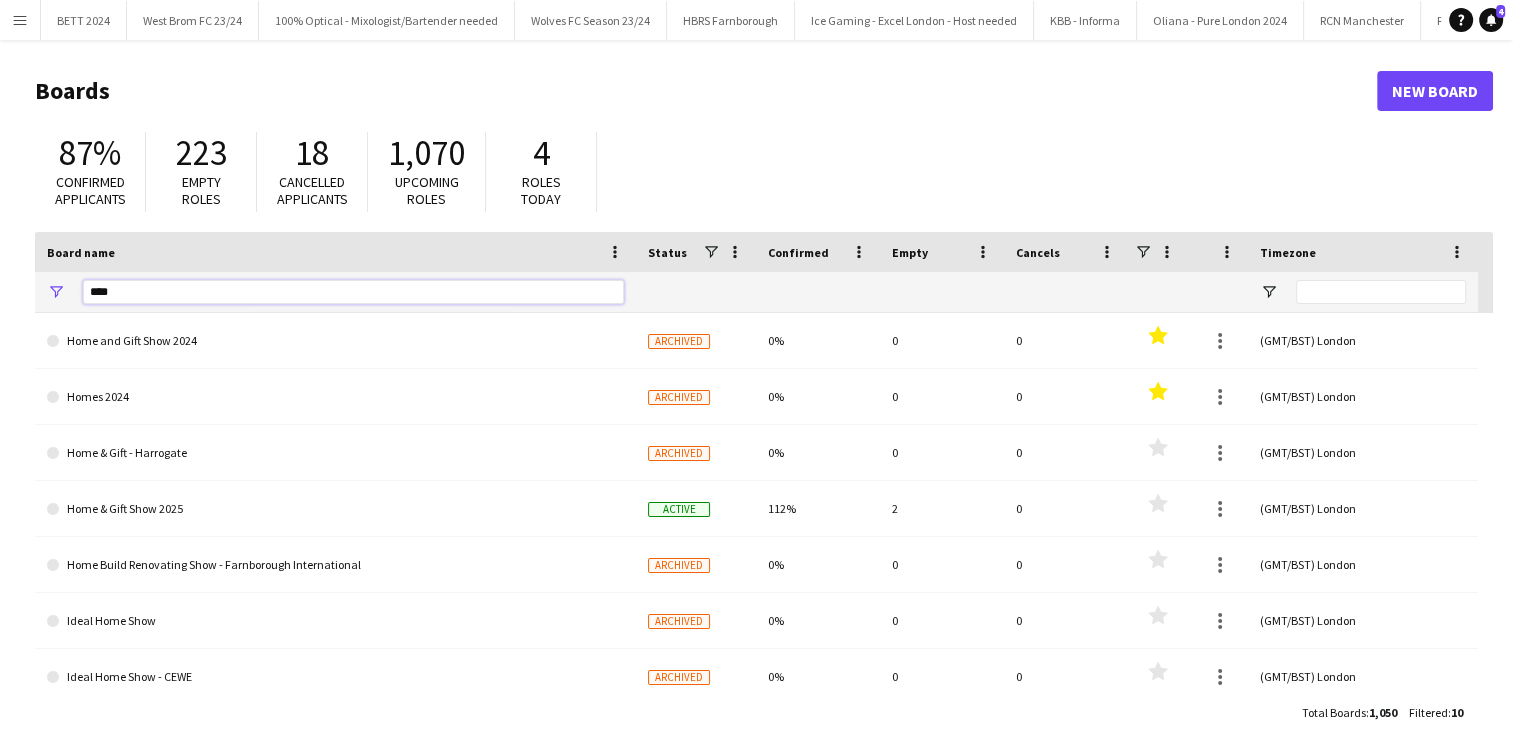 drag, startPoint x: 129, startPoint y: 295, endPoint x: 63, endPoint y: 286, distance: 66.61081 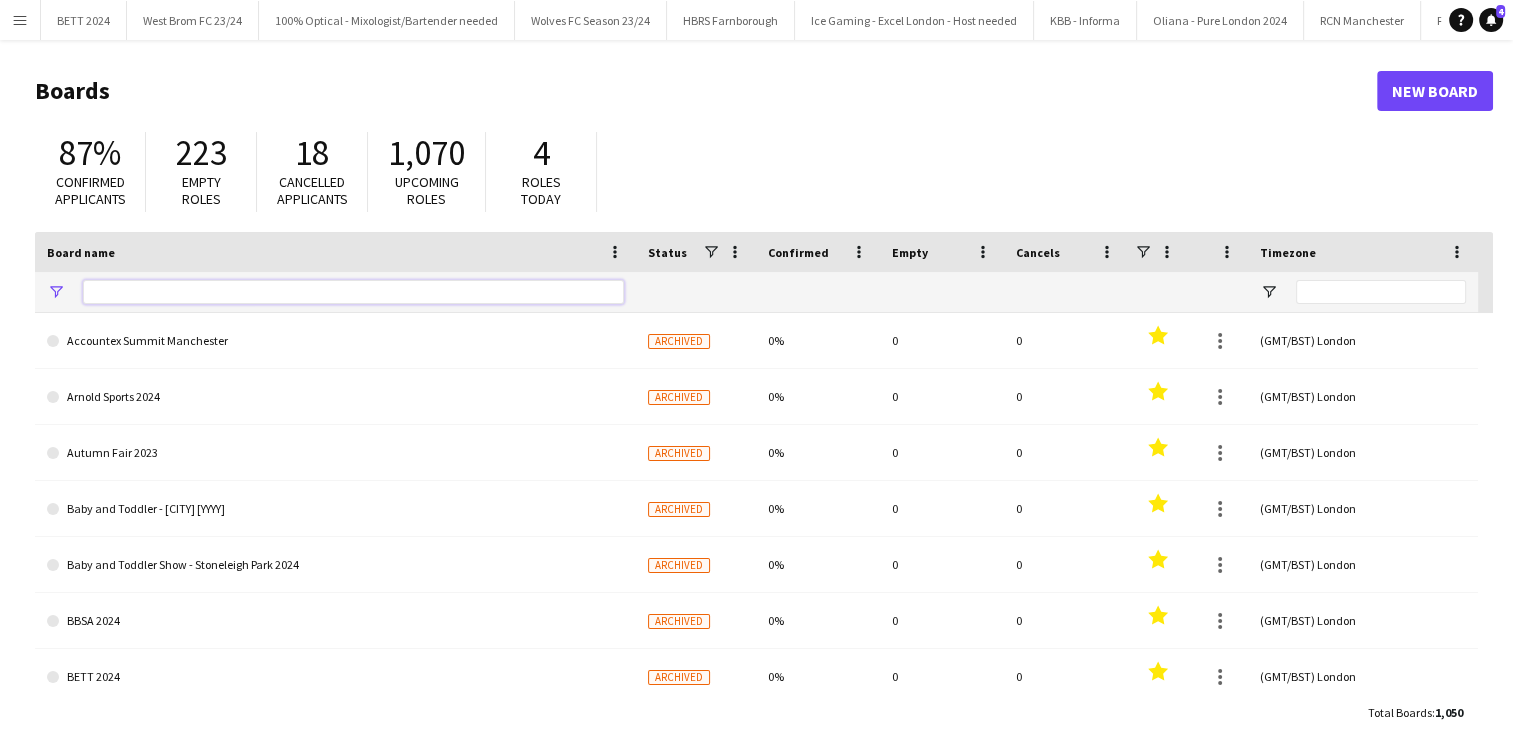 type 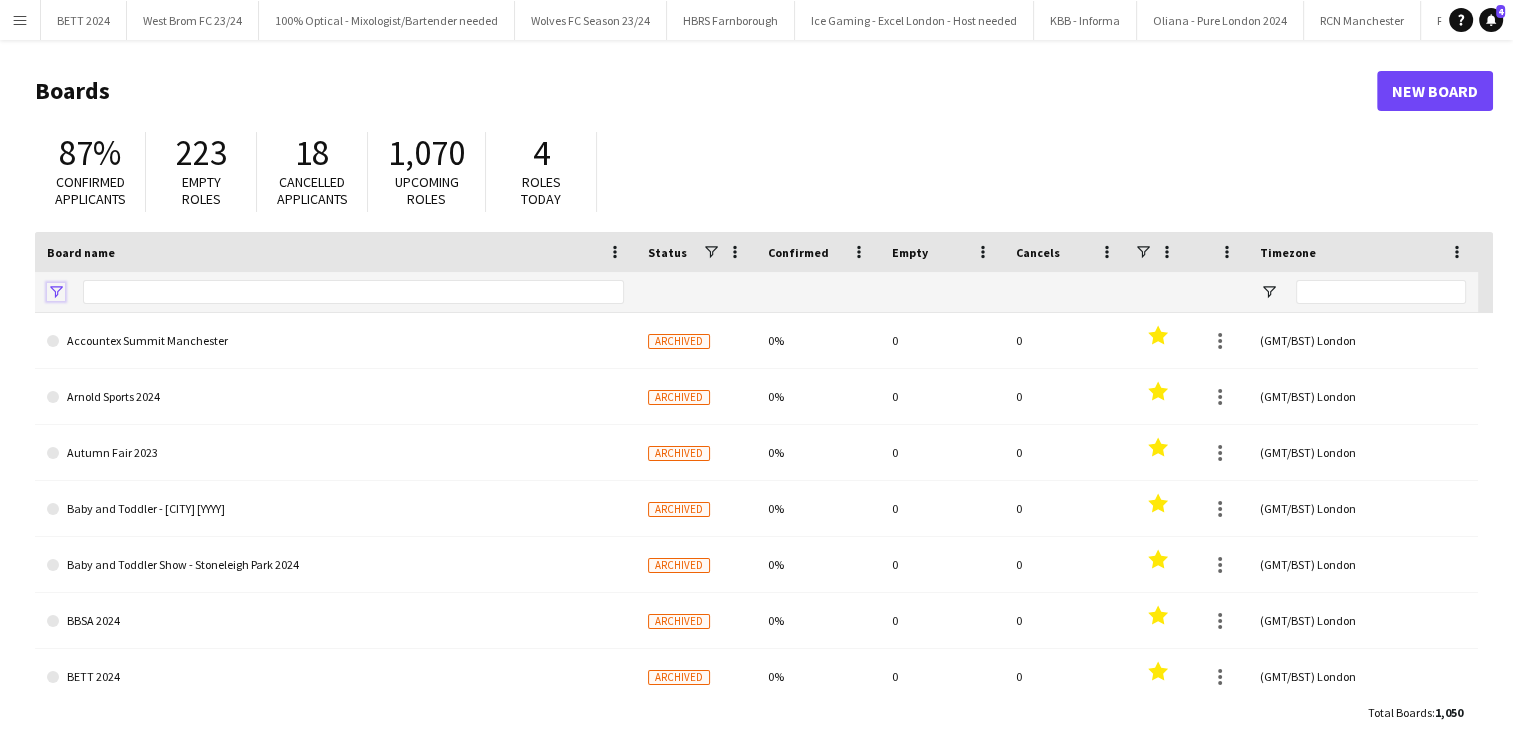 click 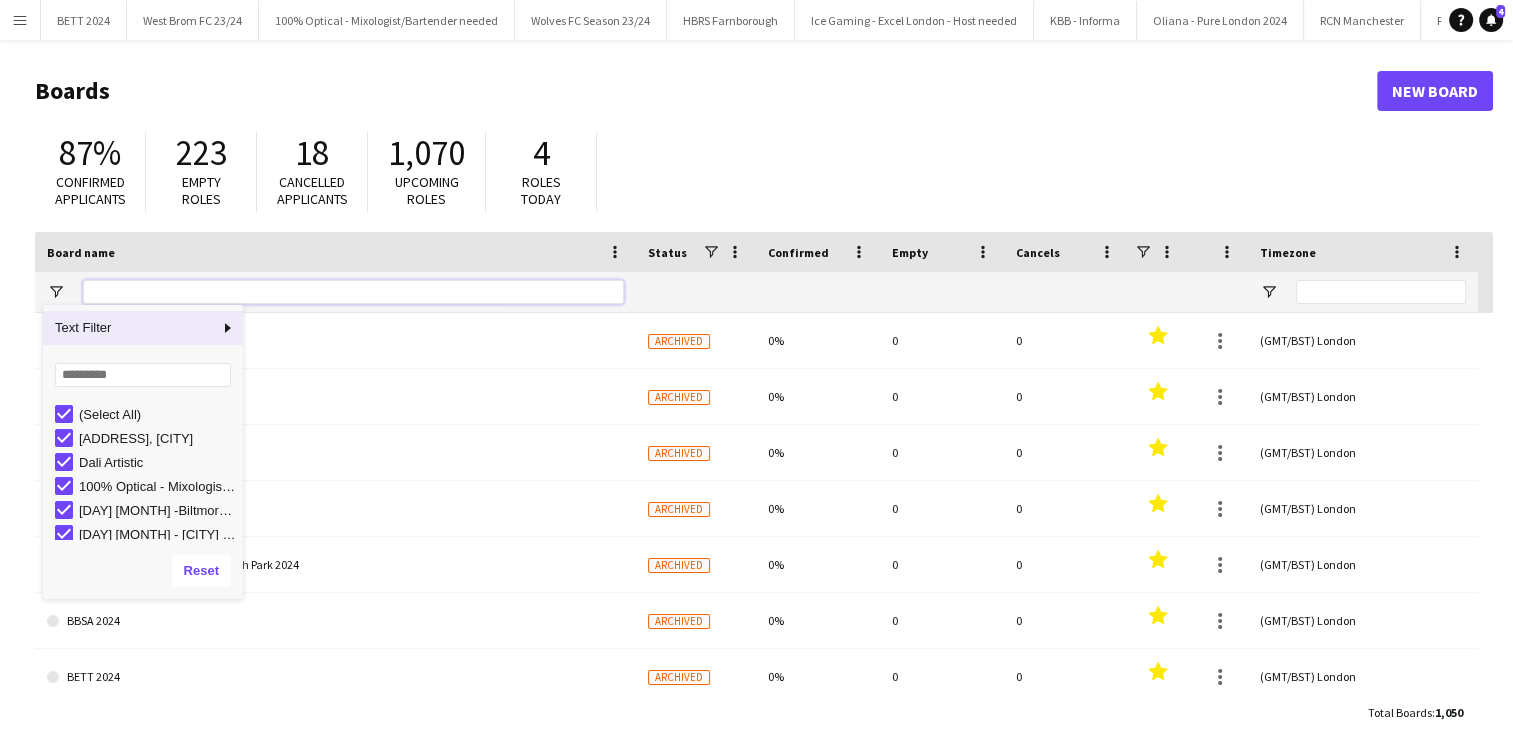 click at bounding box center [353, 292] 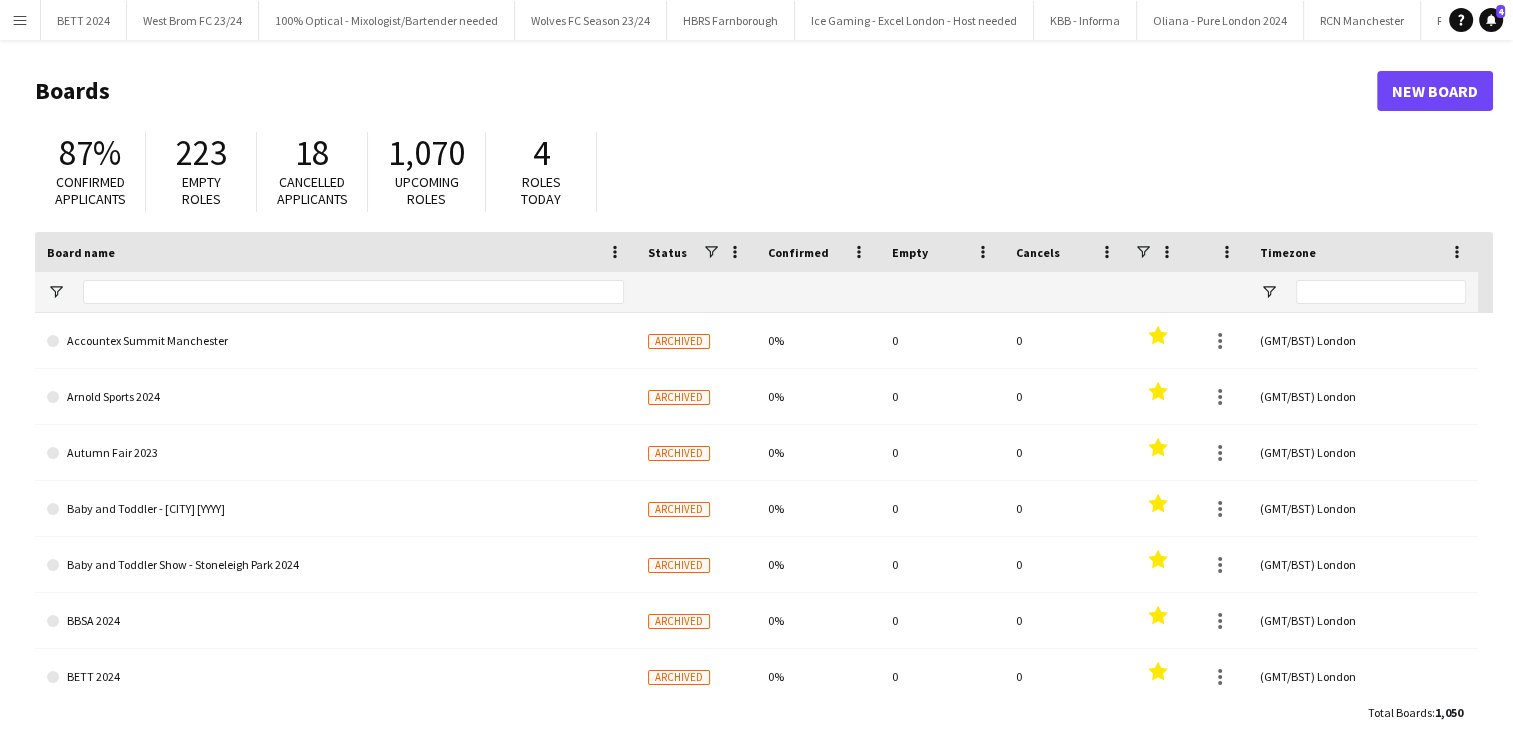 click on "Menu" at bounding box center (20, 20) 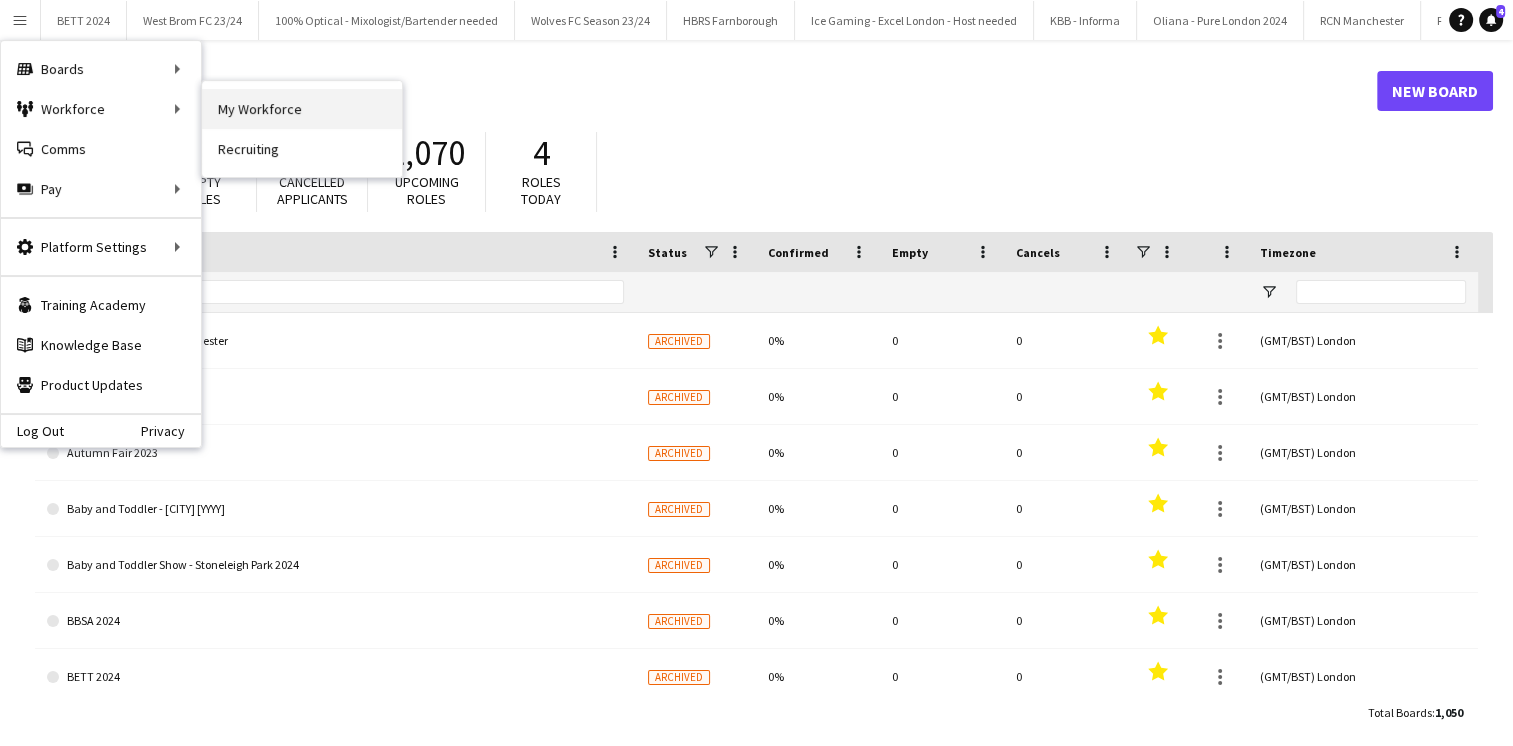 click on "My Workforce" at bounding box center [302, 109] 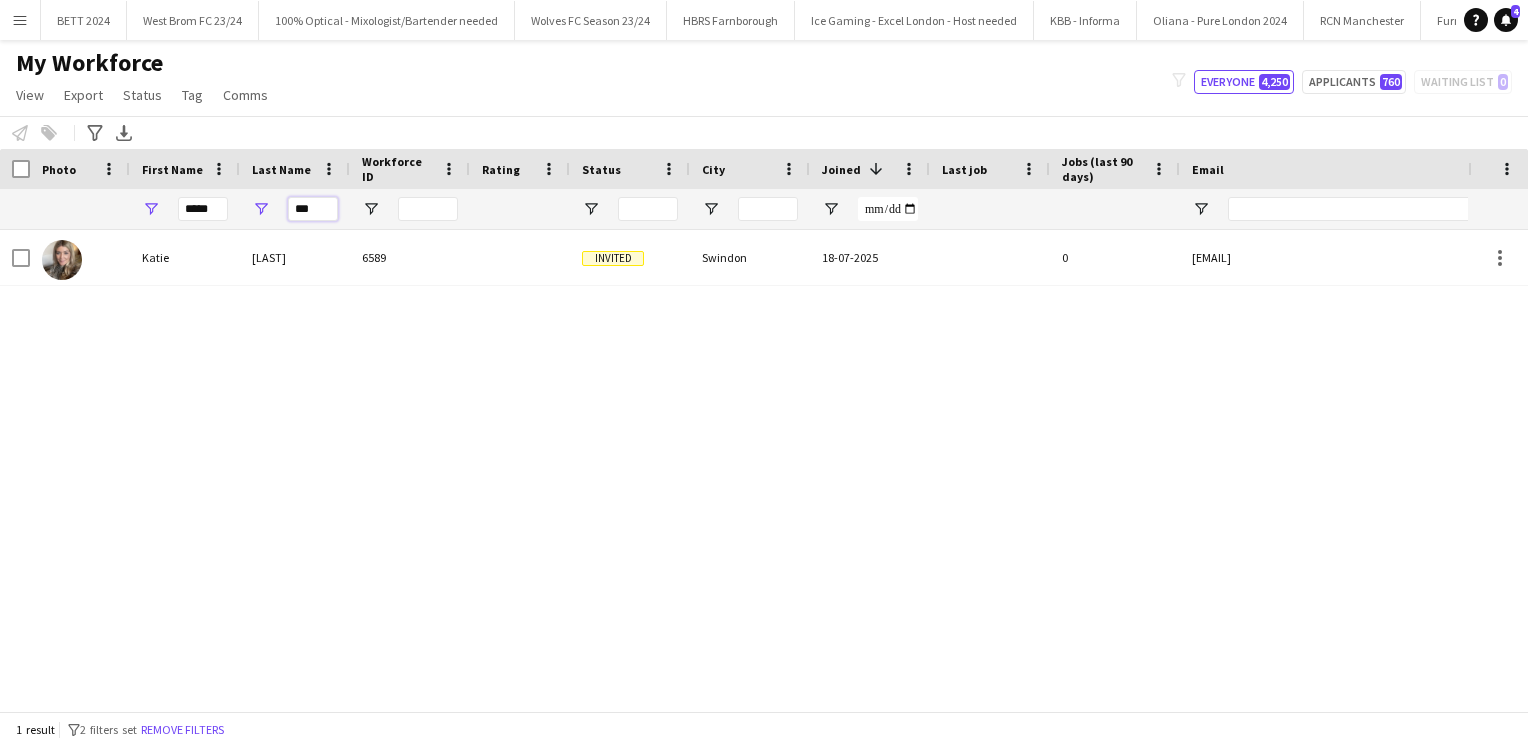 drag, startPoint x: 320, startPoint y: 200, endPoint x: 244, endPoint y: 190, distance: 76.655075 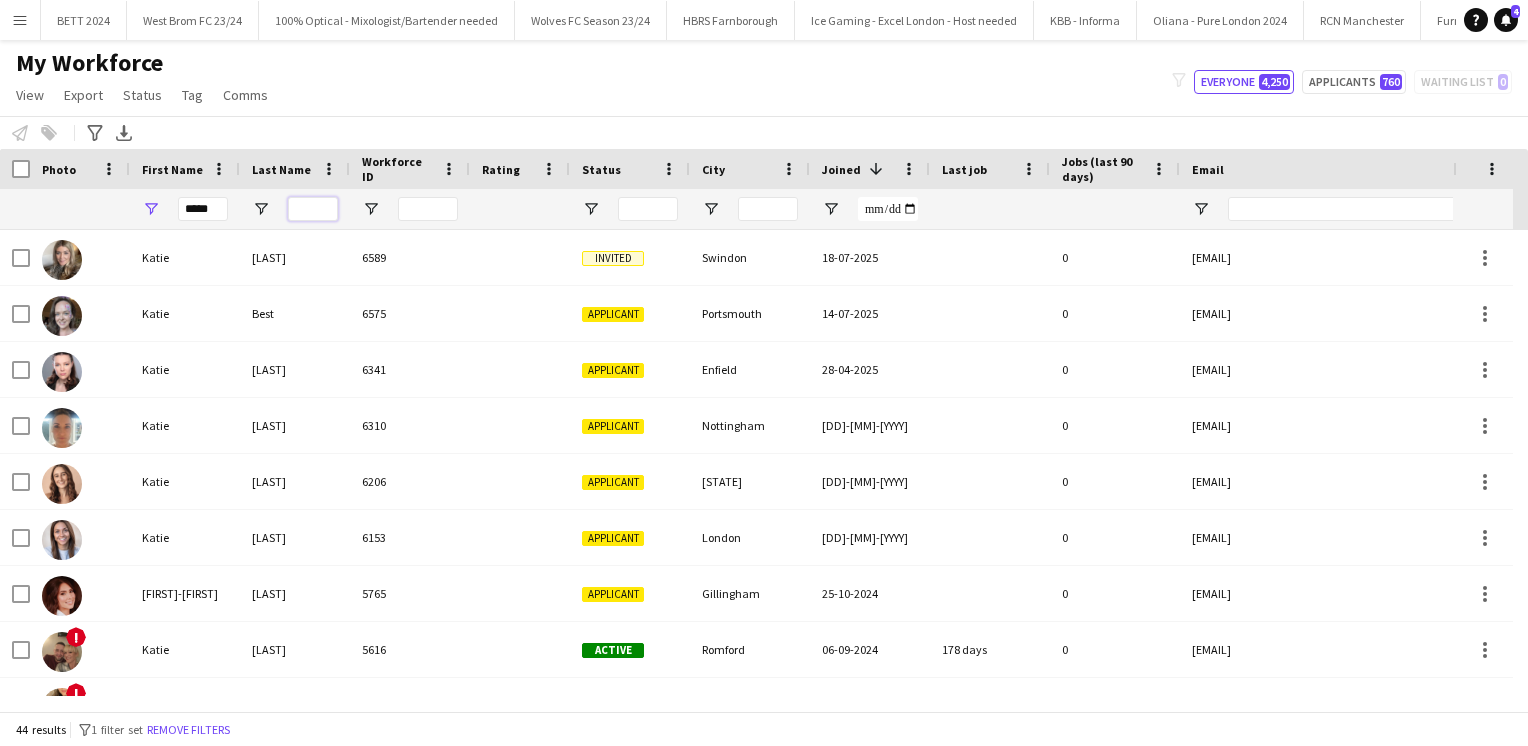 type 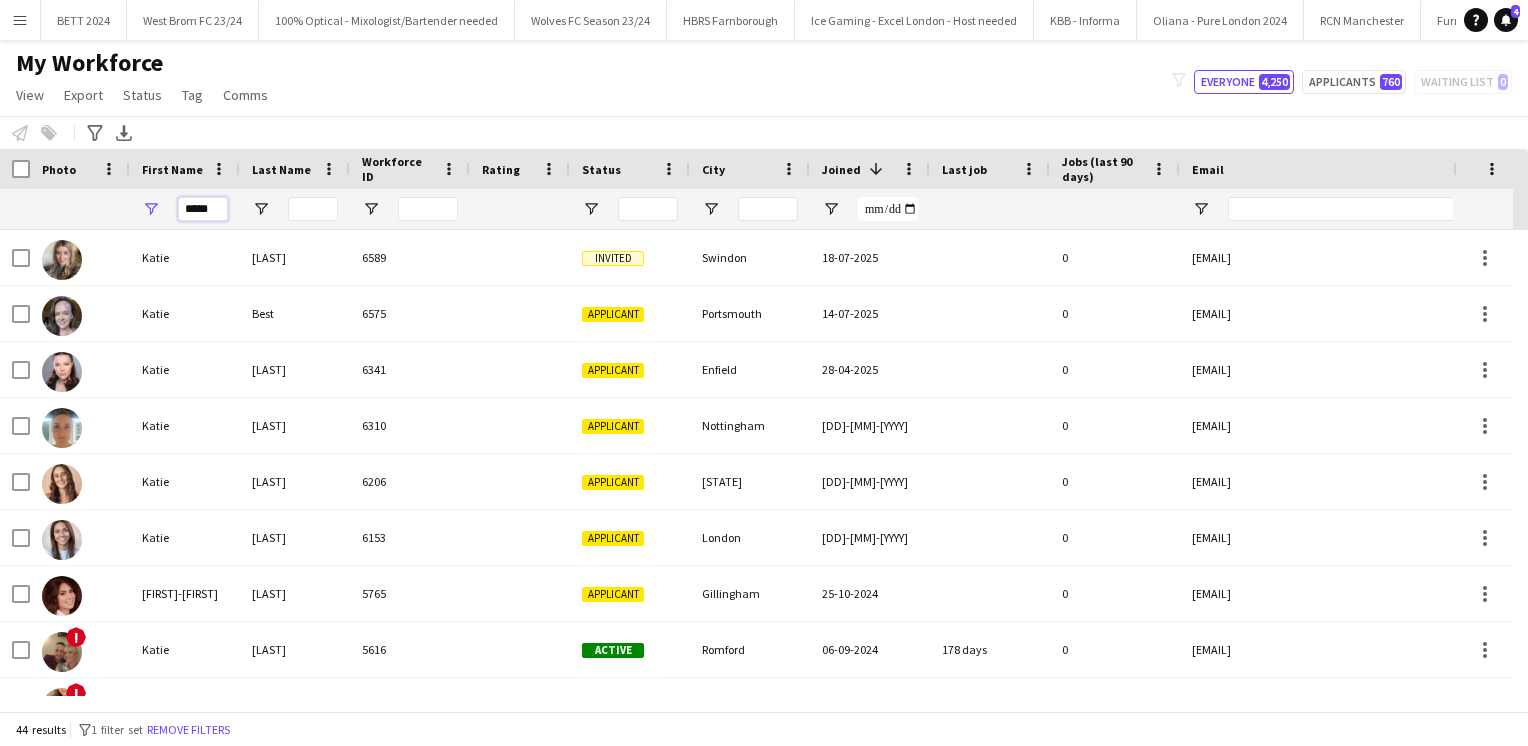 click on "*****" at bounding box center [185, 209] 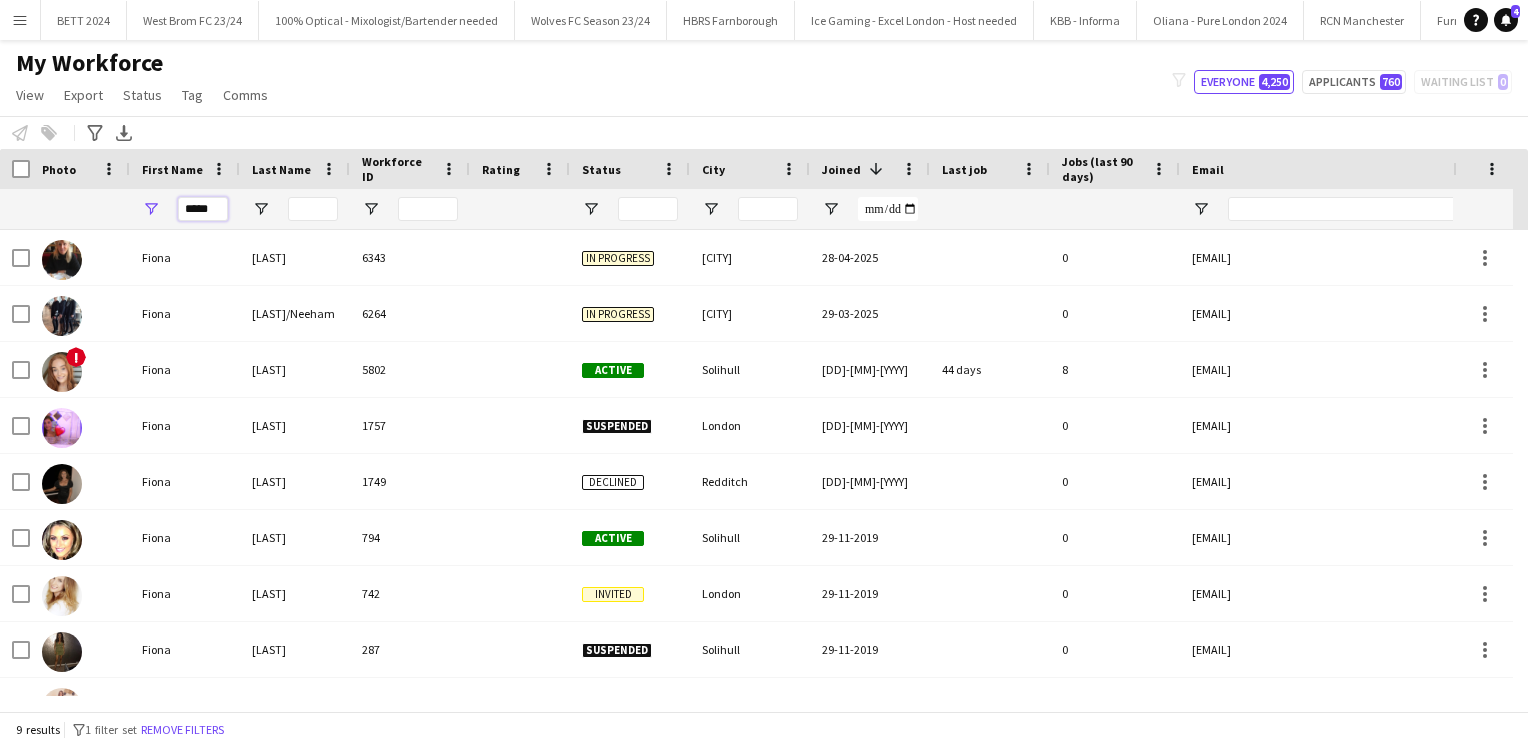 type on "*****" 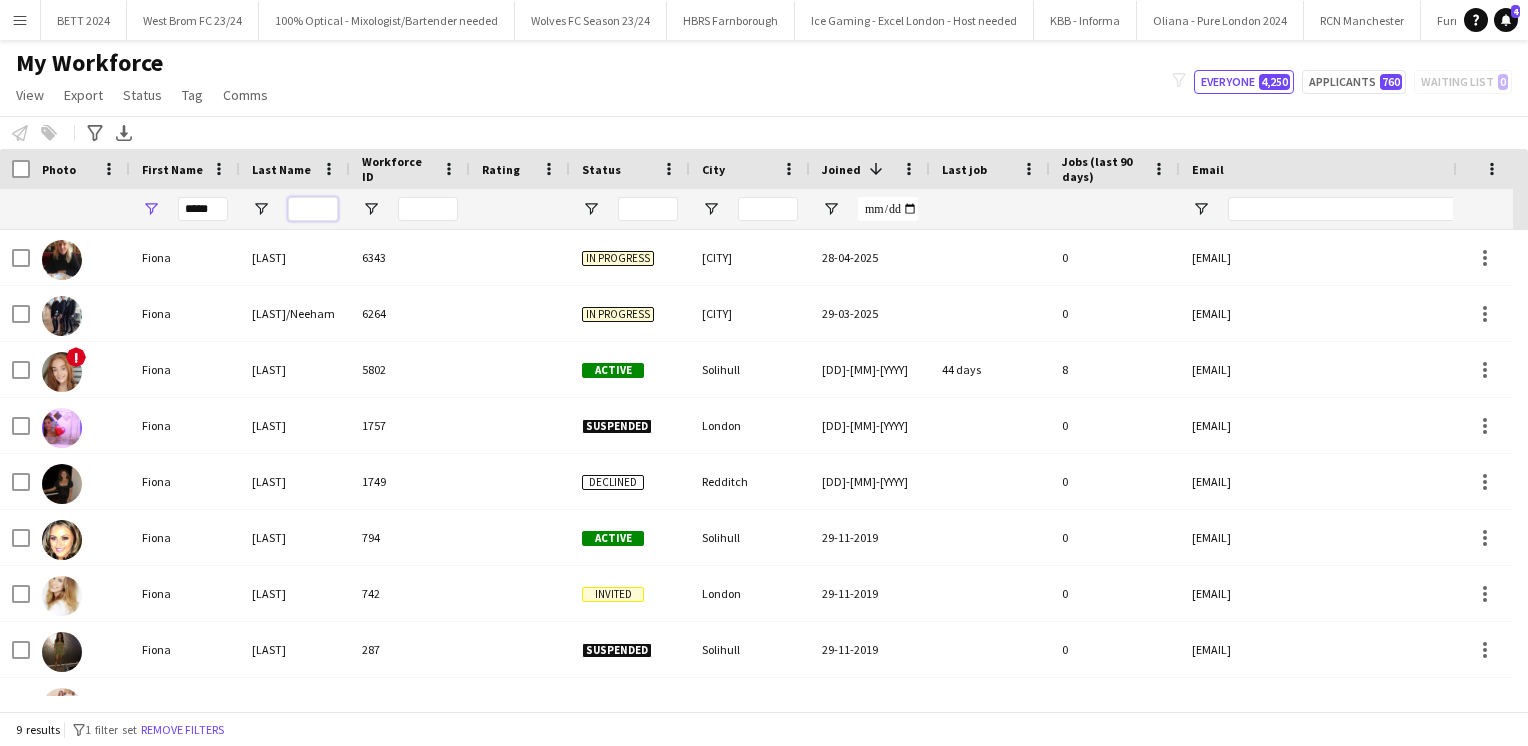 click at bounding box center [313, 209] 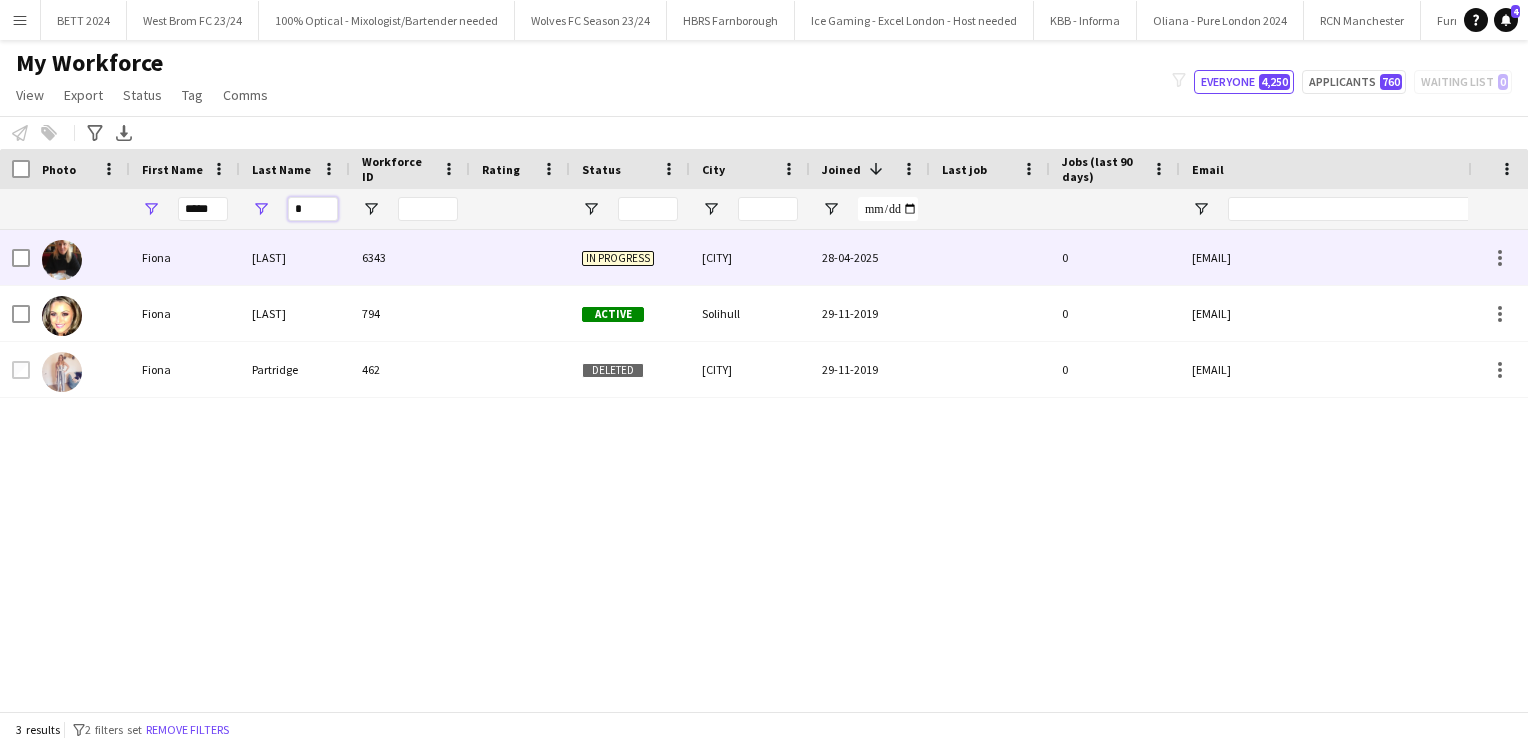 type on "*" 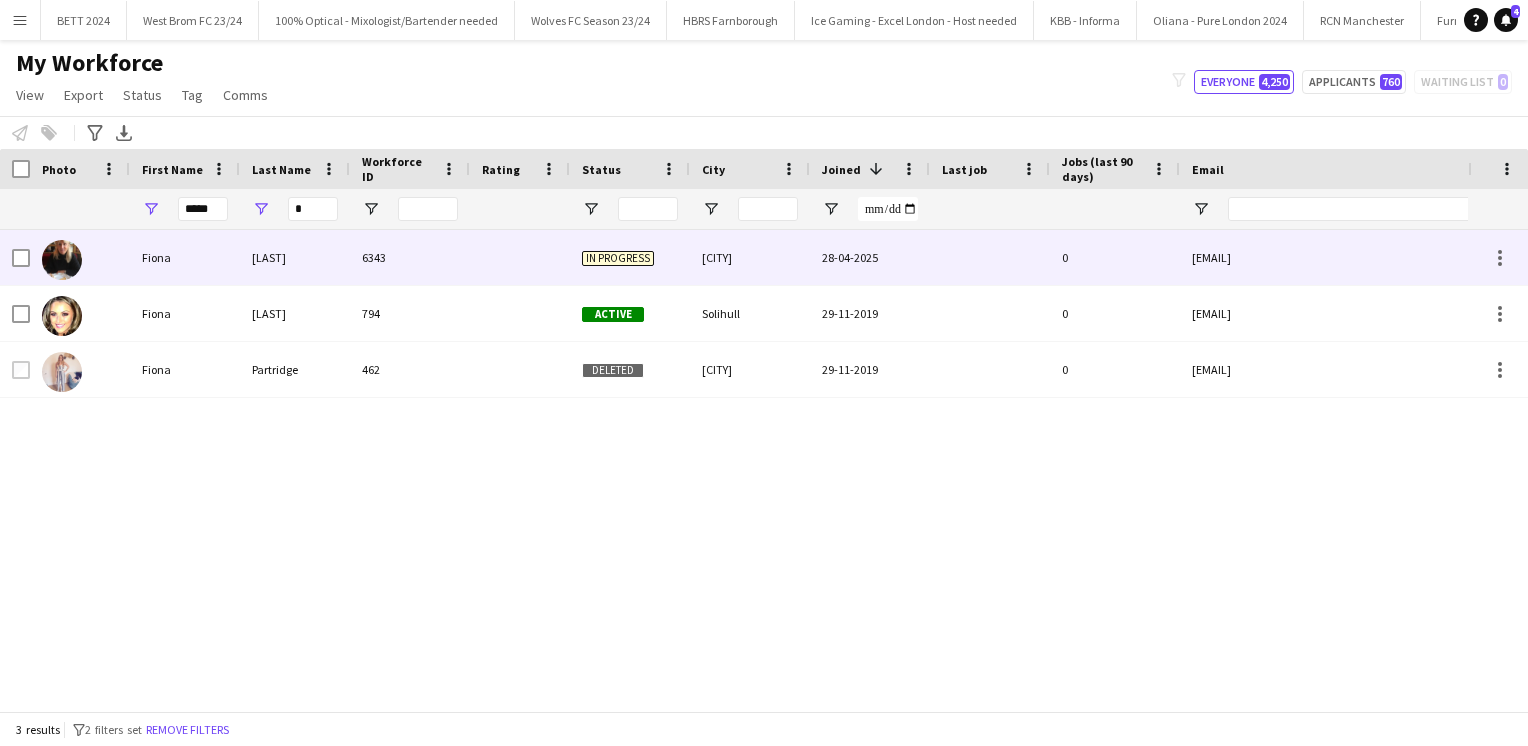 click on "Fiona" at bounding box center (185, 257) 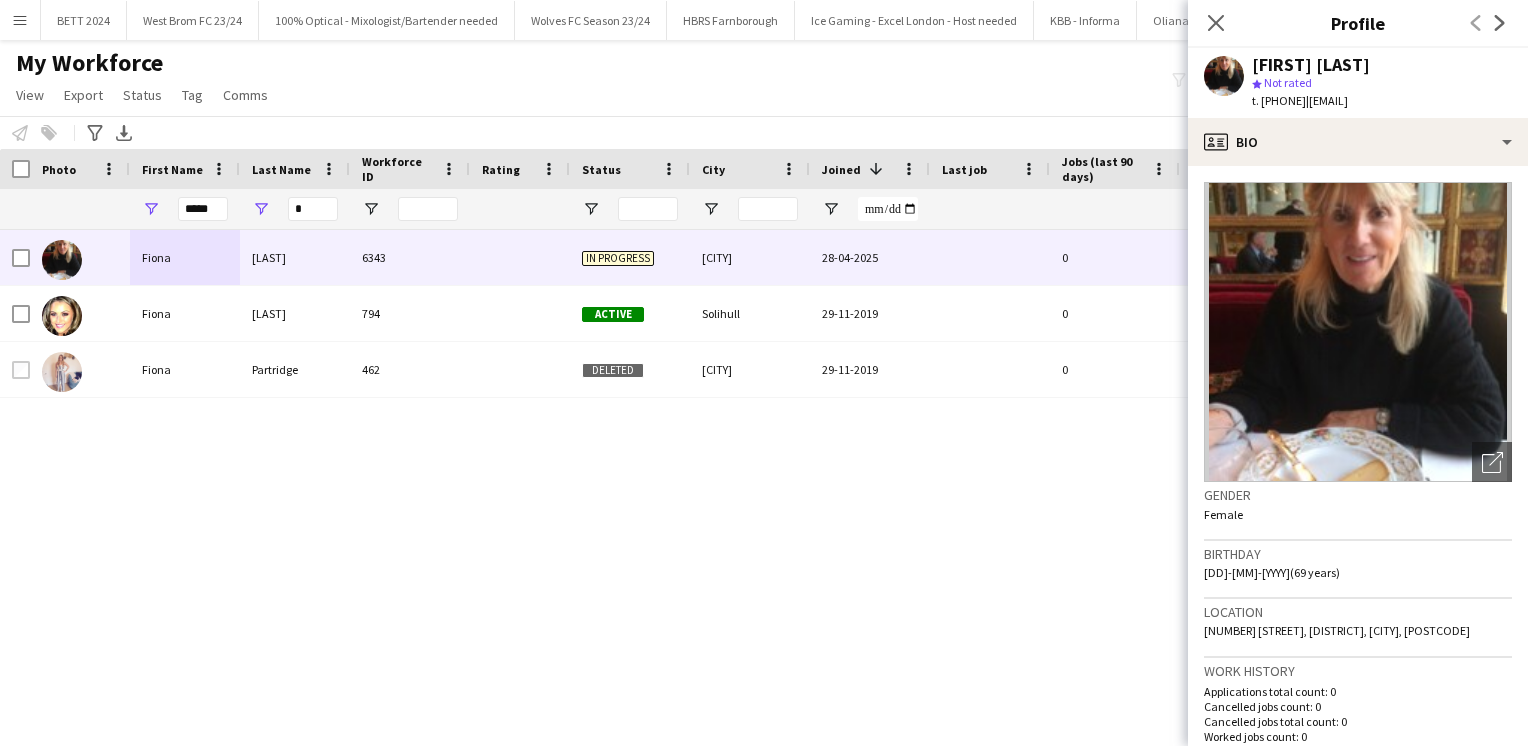 drag, startPoint x: 1338, startPoint y: 101, endPoint x: 1277, endPoint y: 97, distance: 61.13101 